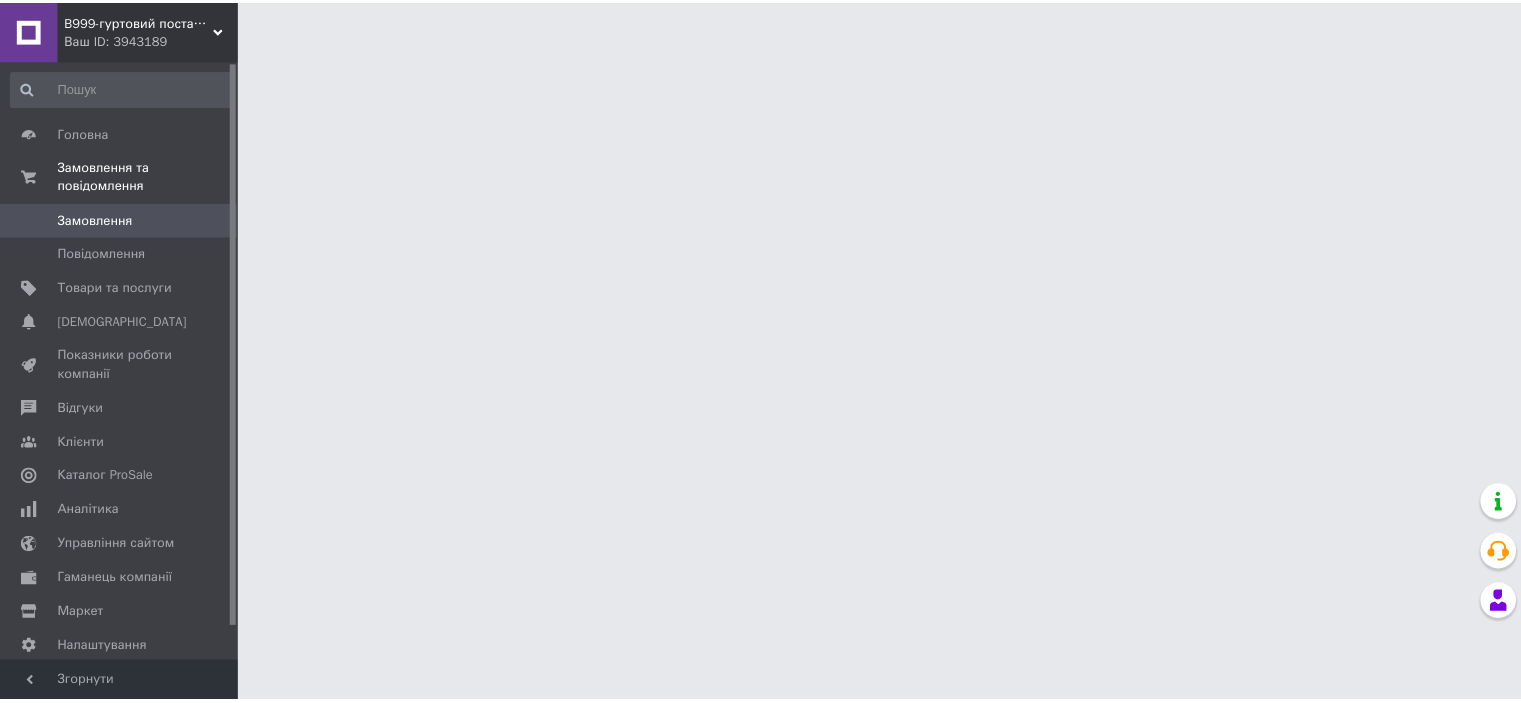 scroll, scrollTop: 0, scrollLeft: 0, axis: both 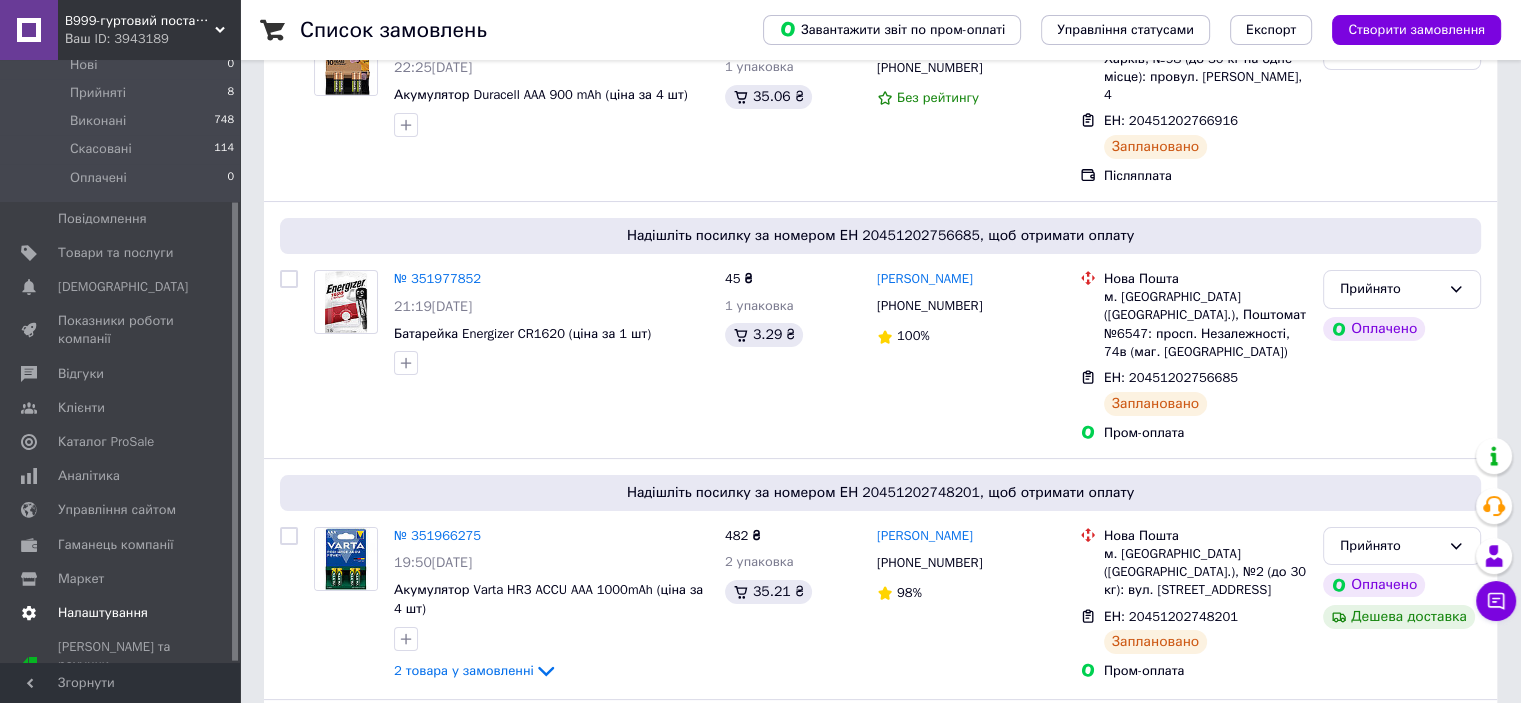 click on "Налаштування" at bounding box center (103, 613) 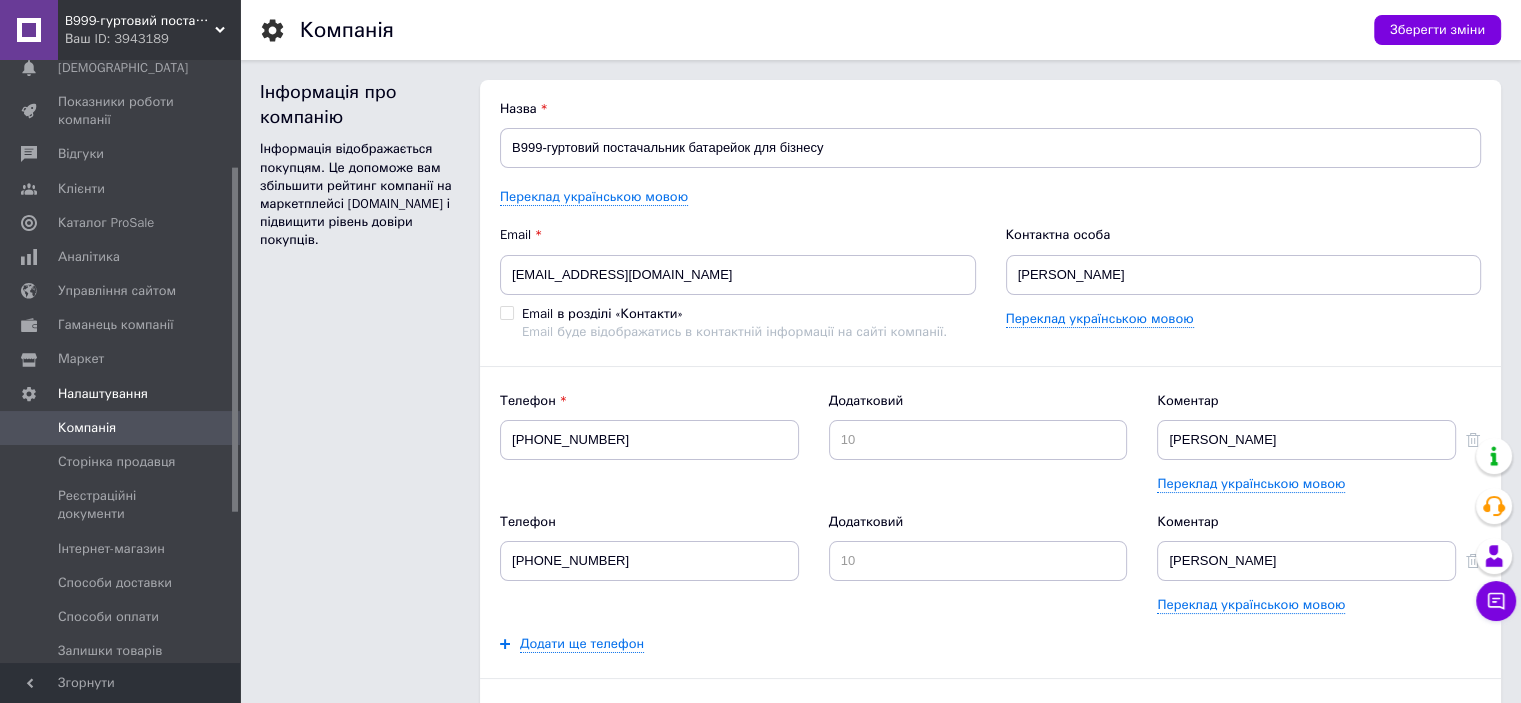 scroll, scrollTop: 0, scrollLeft: 0, axis: both 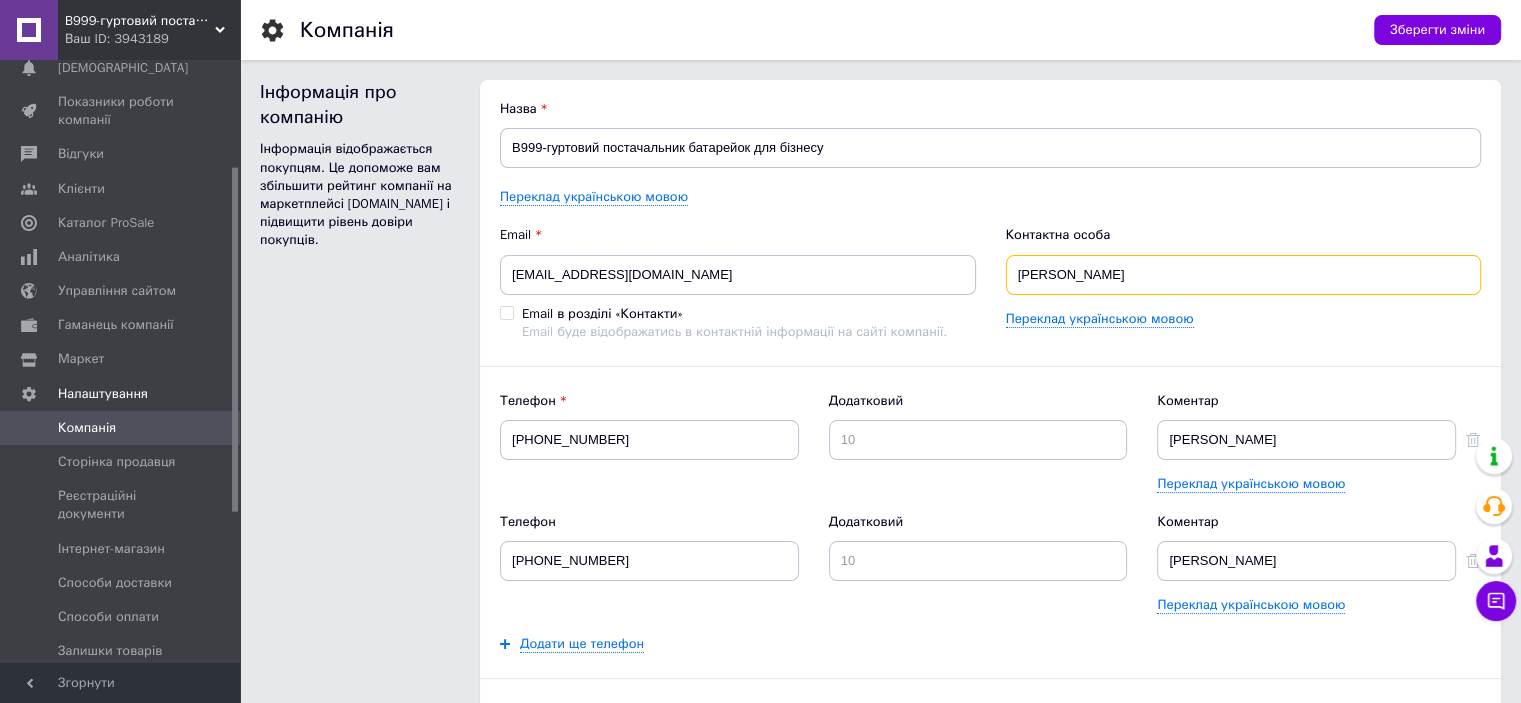 click on "[PERSON_NAME]" at bounding box center (1244, 275) 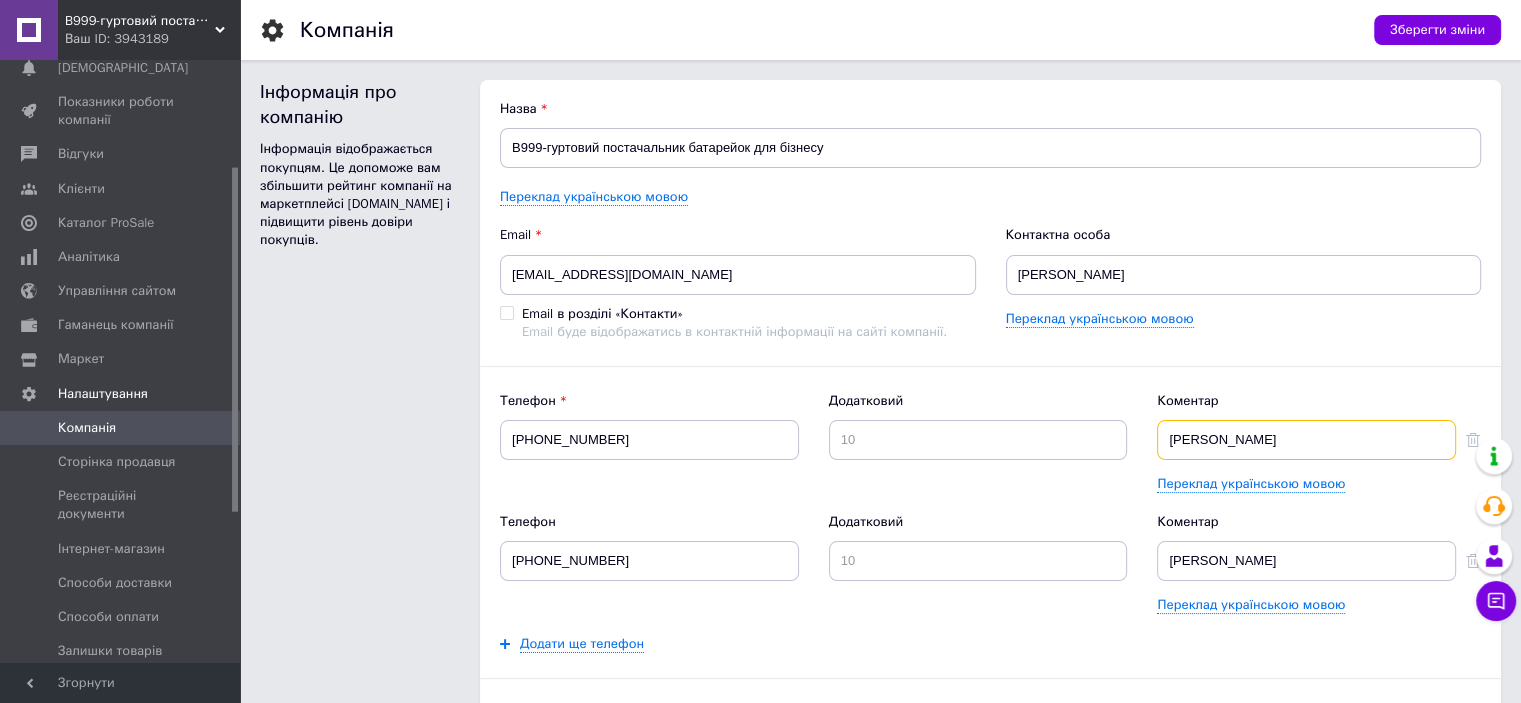 click on "[PERSON_NAME]" at bounding box center [1306, 440] 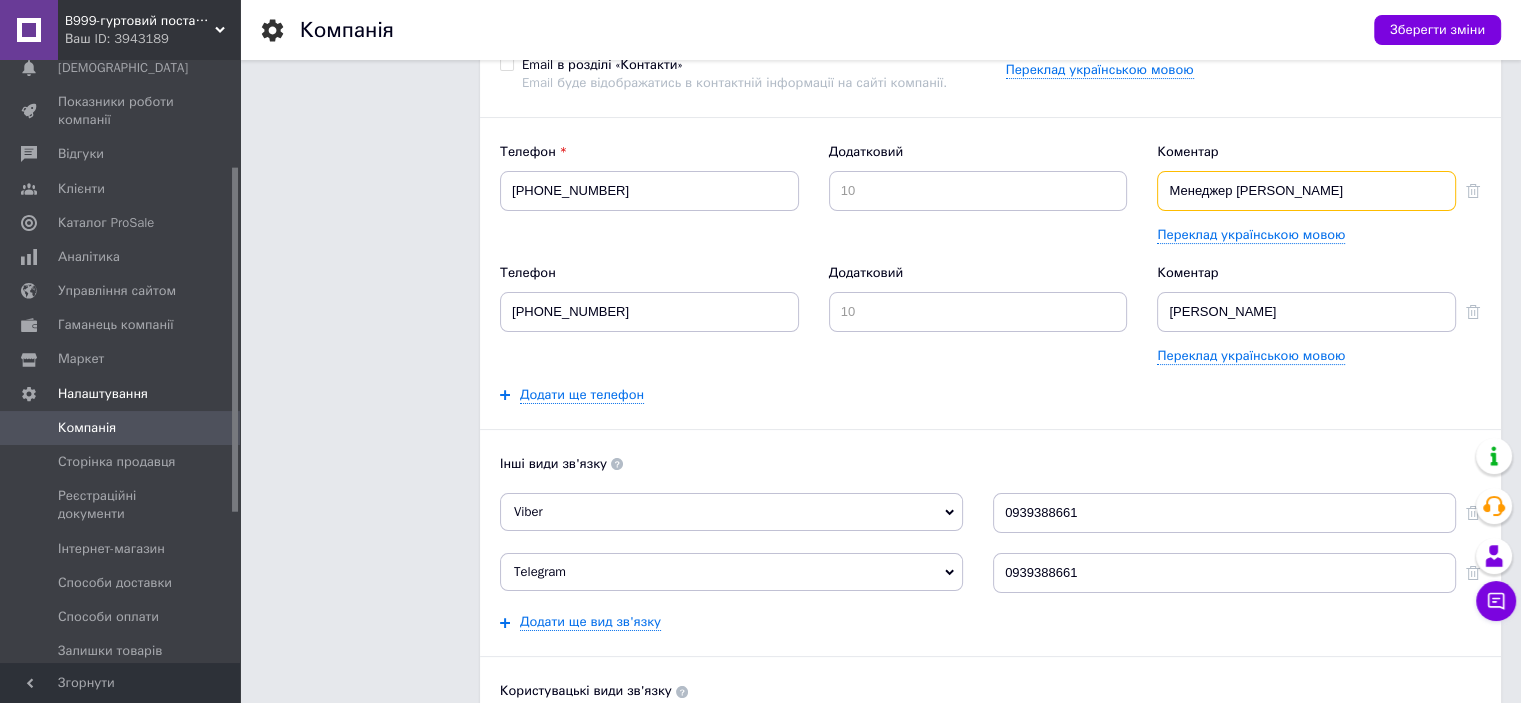 scroll, scrollTop: 300, scrollLeft: 0, axis: vertical 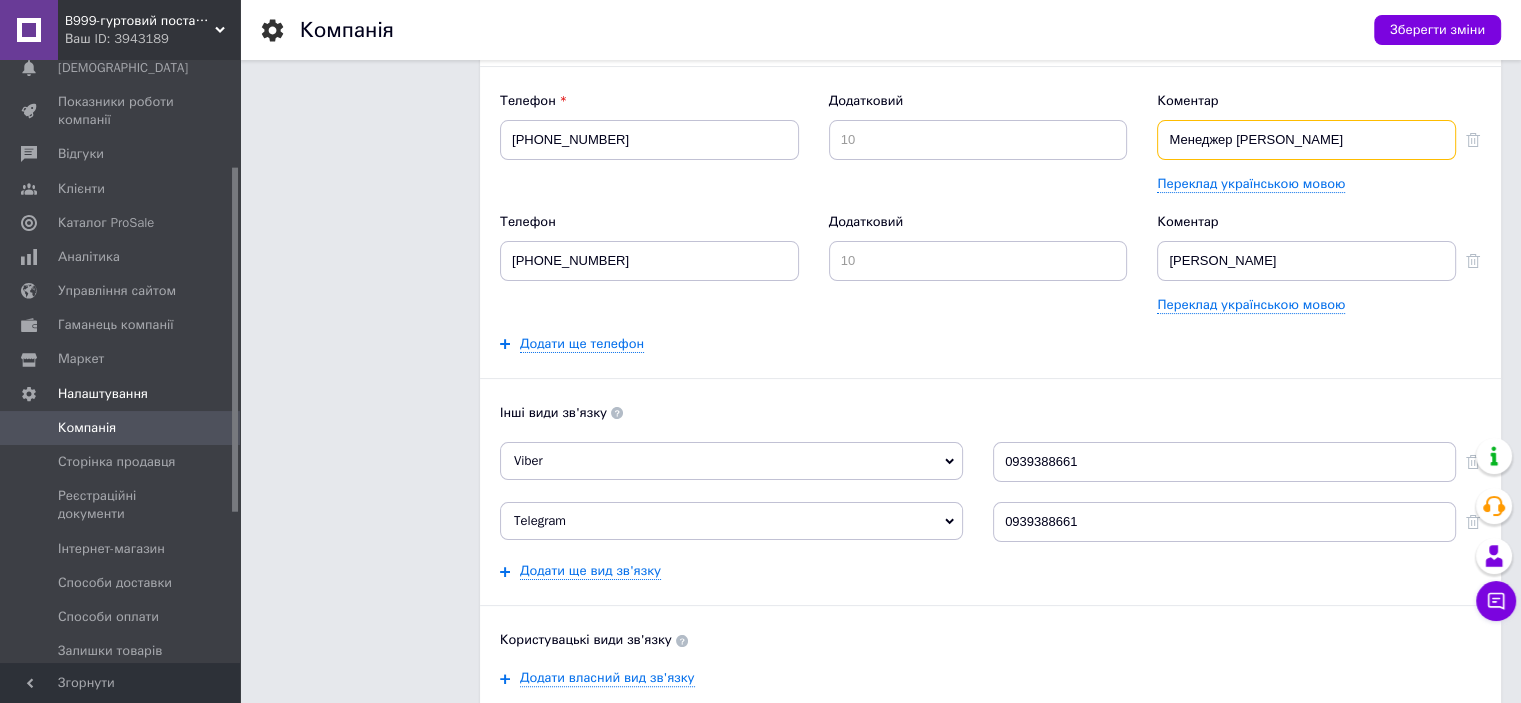 type on "Менеджер [PERSON_NAME]" 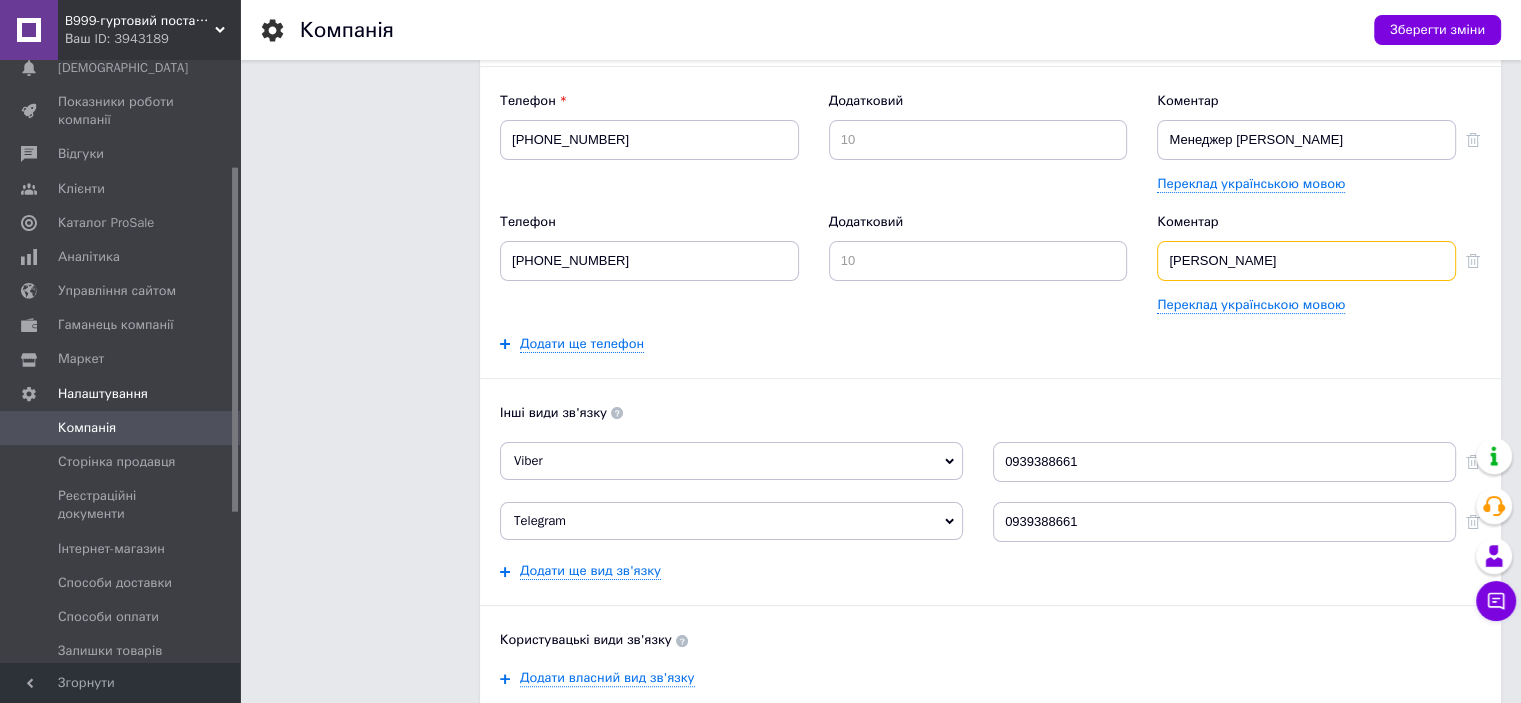 click on "[PERSON_NAME]" at bounding box center [1306, 261] 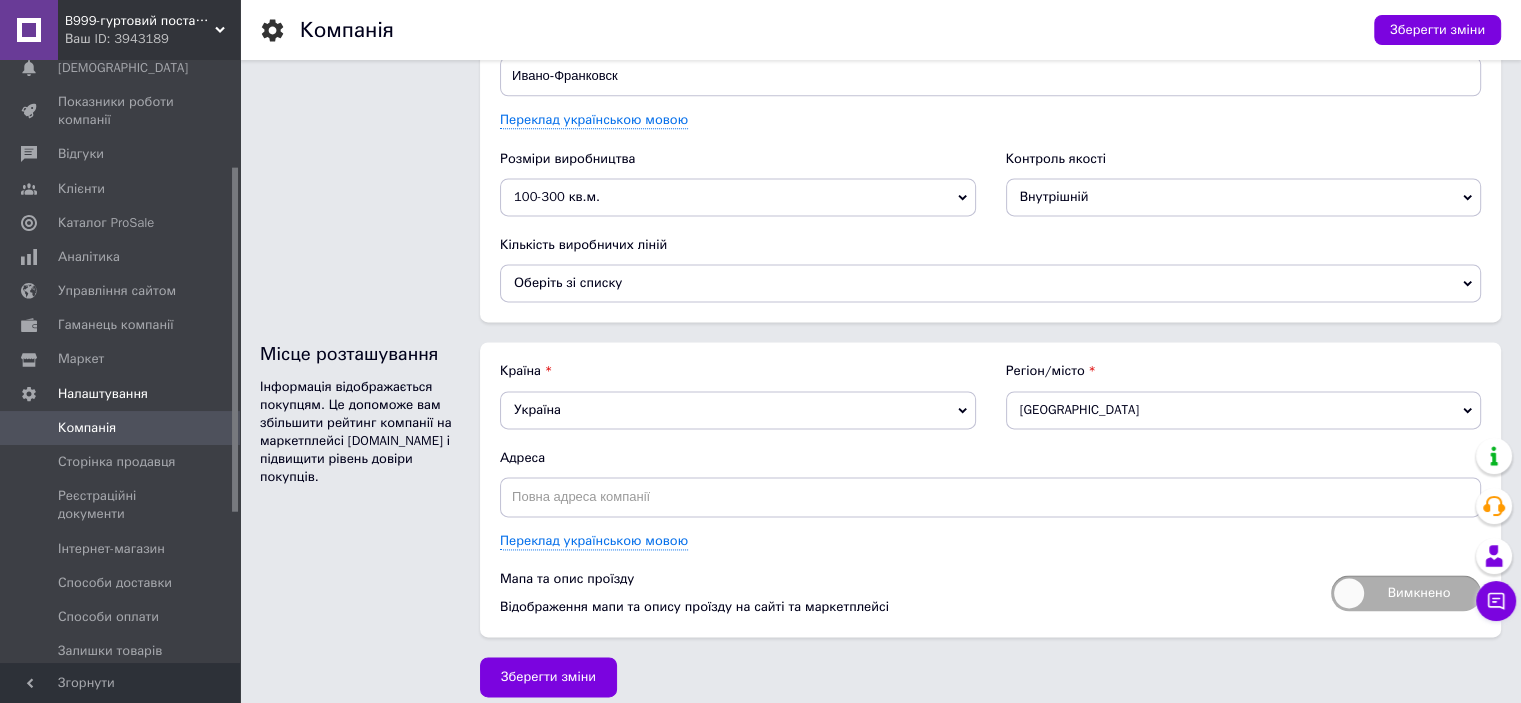 scroll, scrollTop: 2714, scrollLeft: 0, axis: vertical 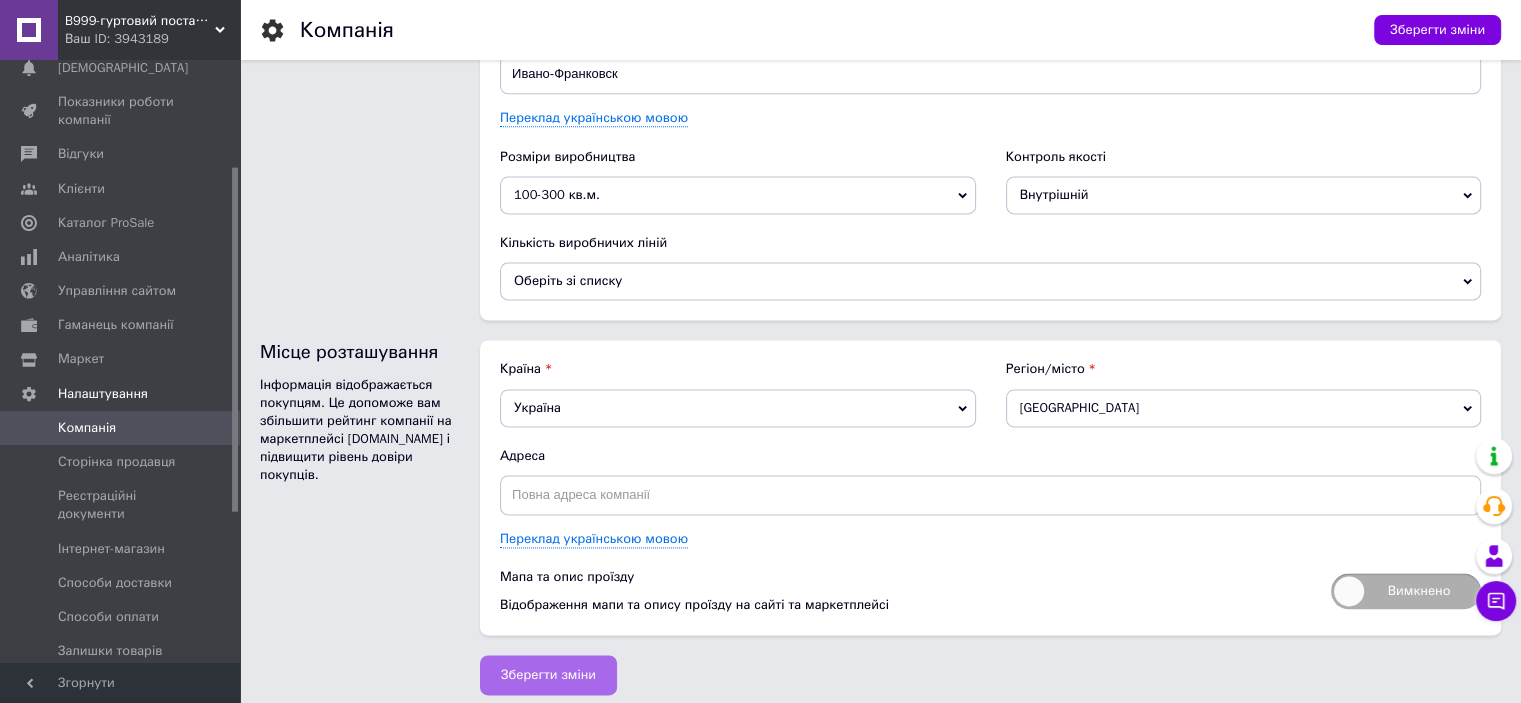 type on "Менеджер [PERSON_NAME]" 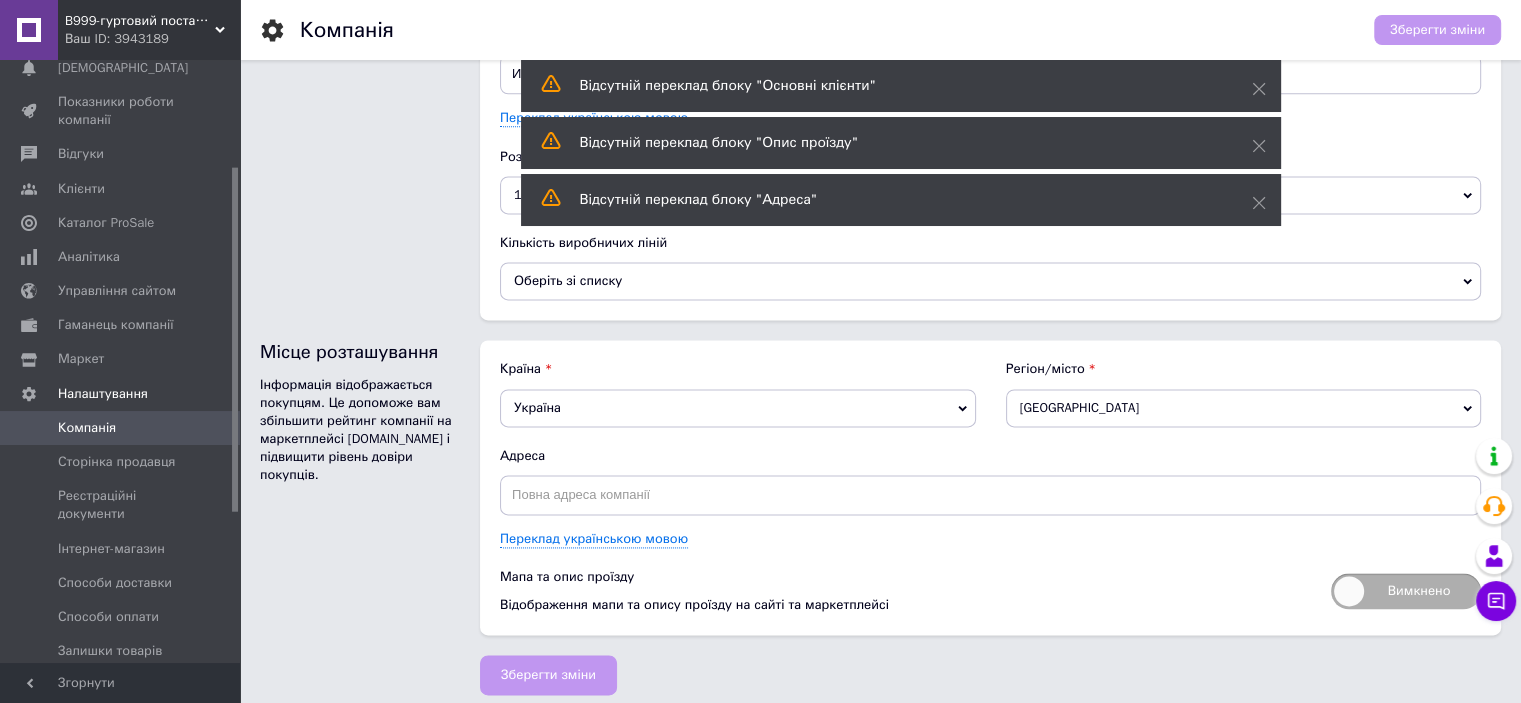 click on "Відсутній переклад блоку "Основні клієнти"" at bounding box center (891, 86) 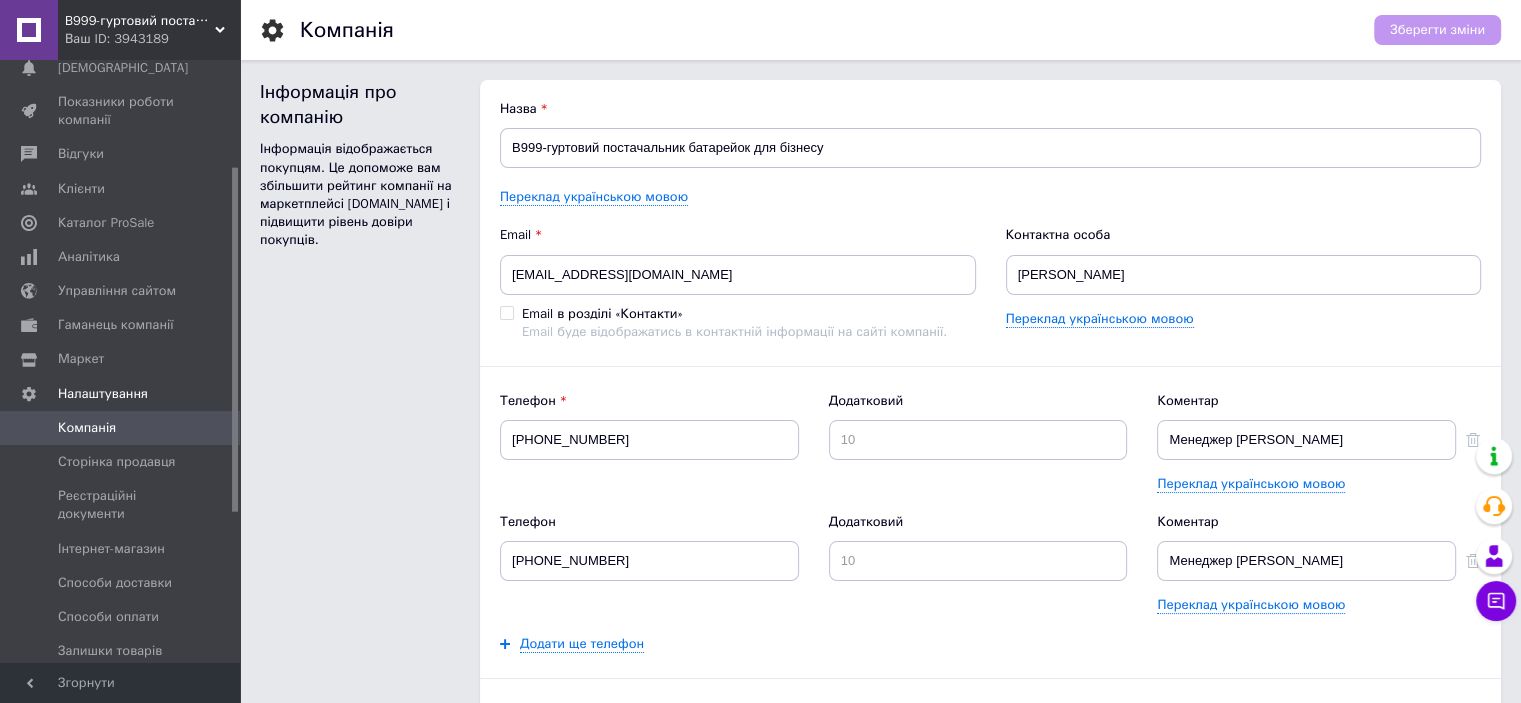 scroll, scrollTop: 100, scrollLeft: 0, axis: vertical 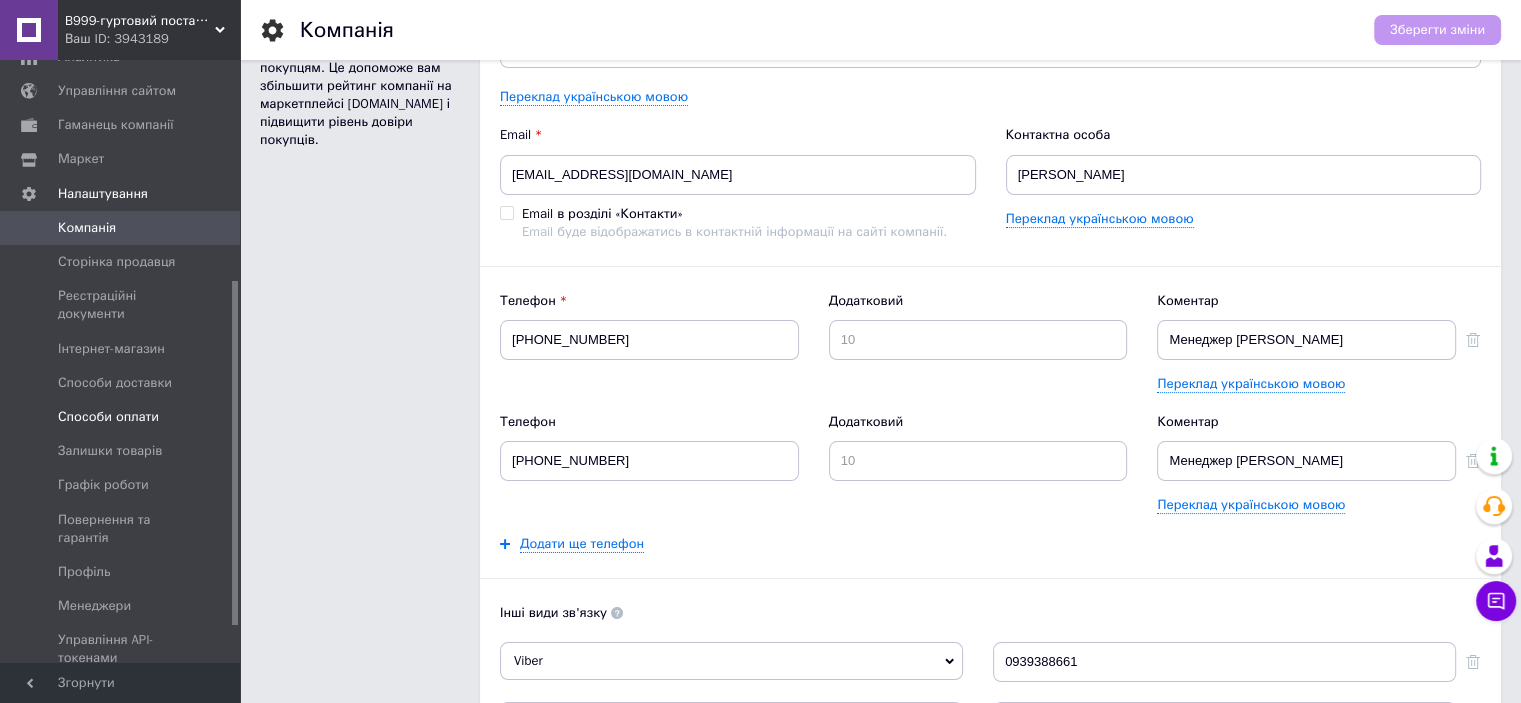 click on "Способи оплати" at bounding box center (108, 417) 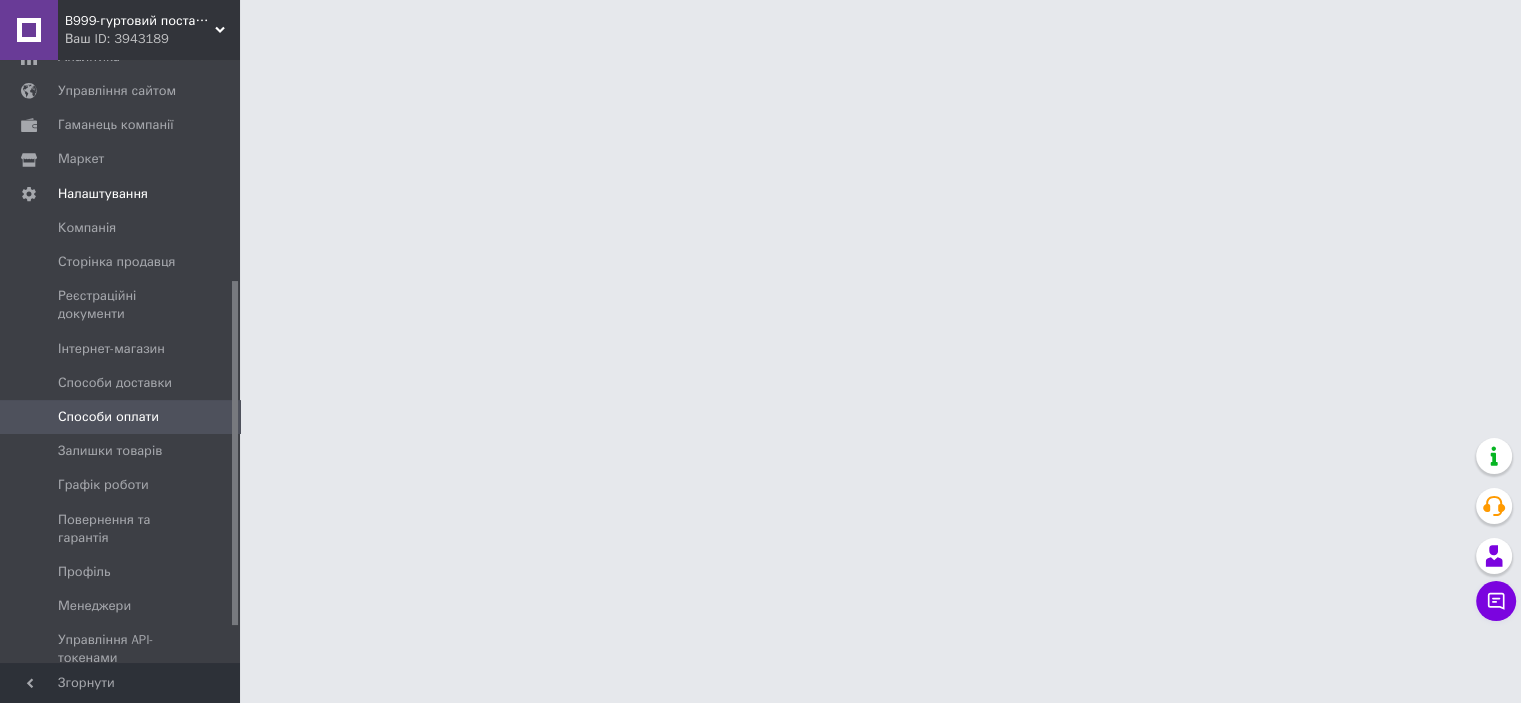 scroll, scrollTop: 0, scrollLeft: 0, axis: both 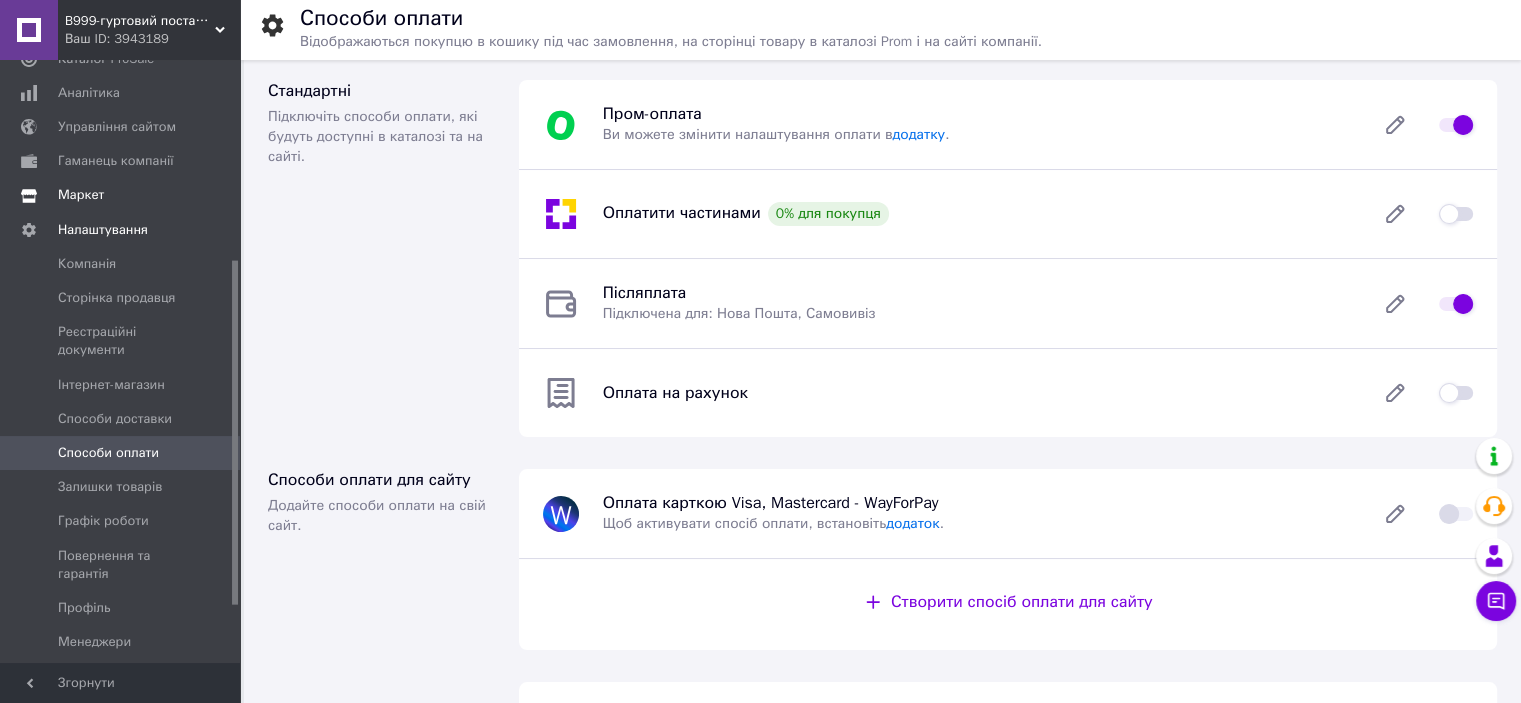 click on "Маркет" at bounding box center (81, 195) 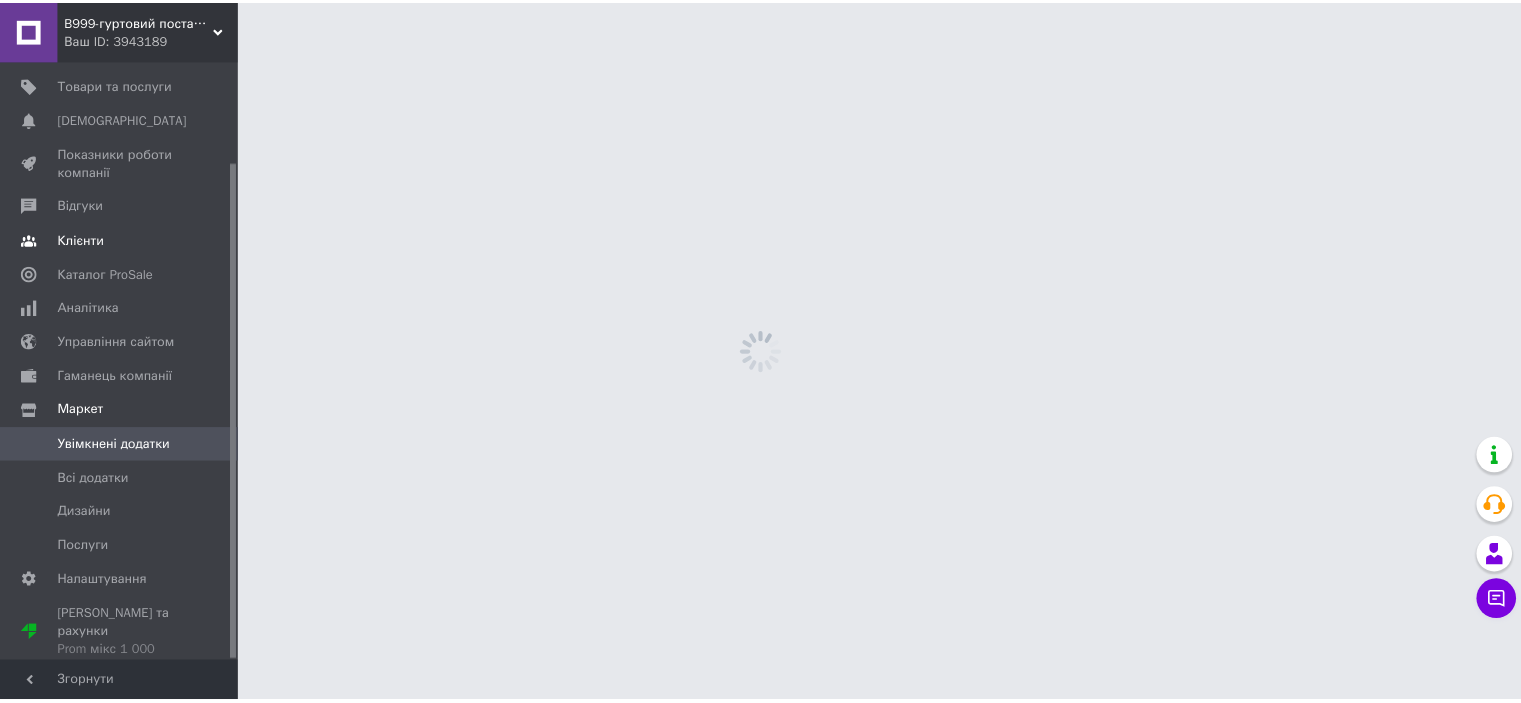 scroll, scrollTop: 122, scrollLeft: 0, axis: vertical 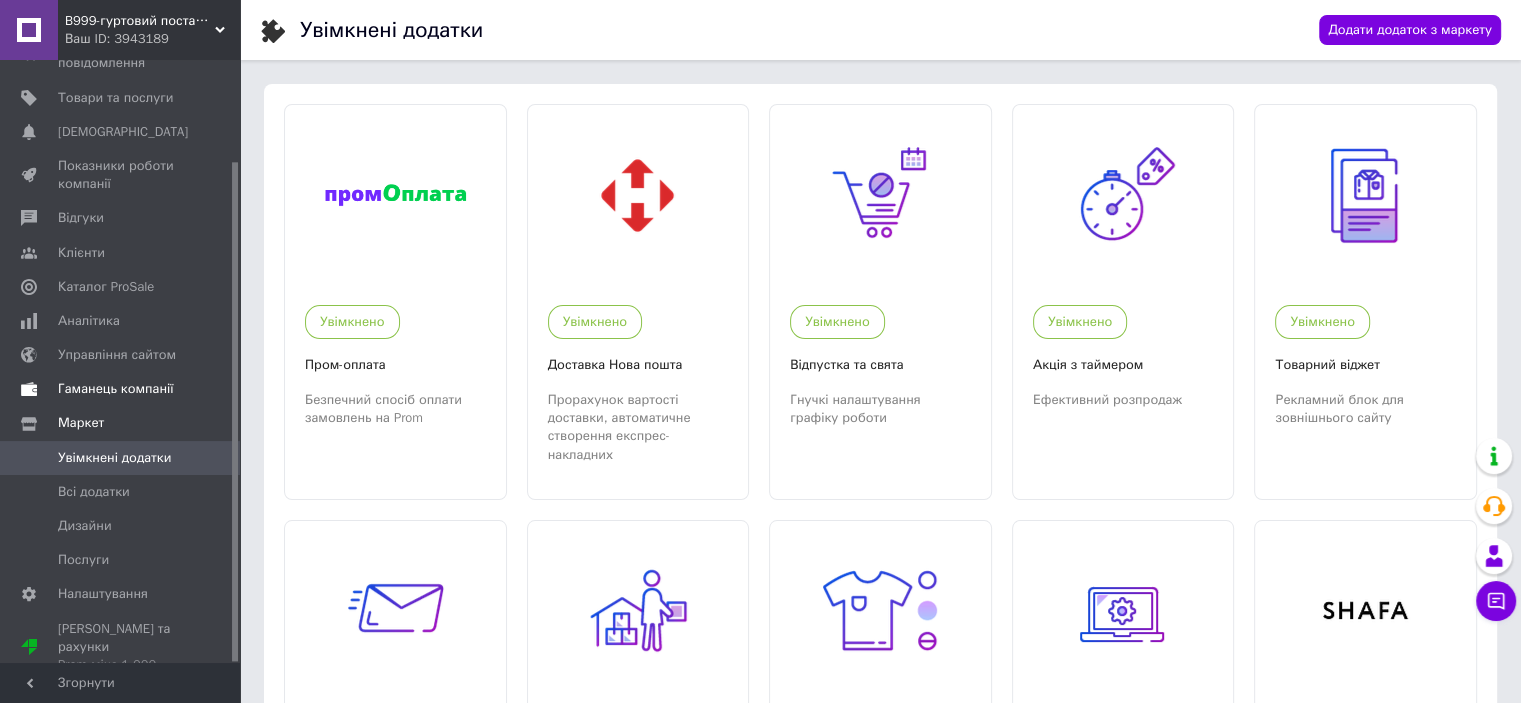 click on "Гаманець компанії" at bounding box center (116, 389) 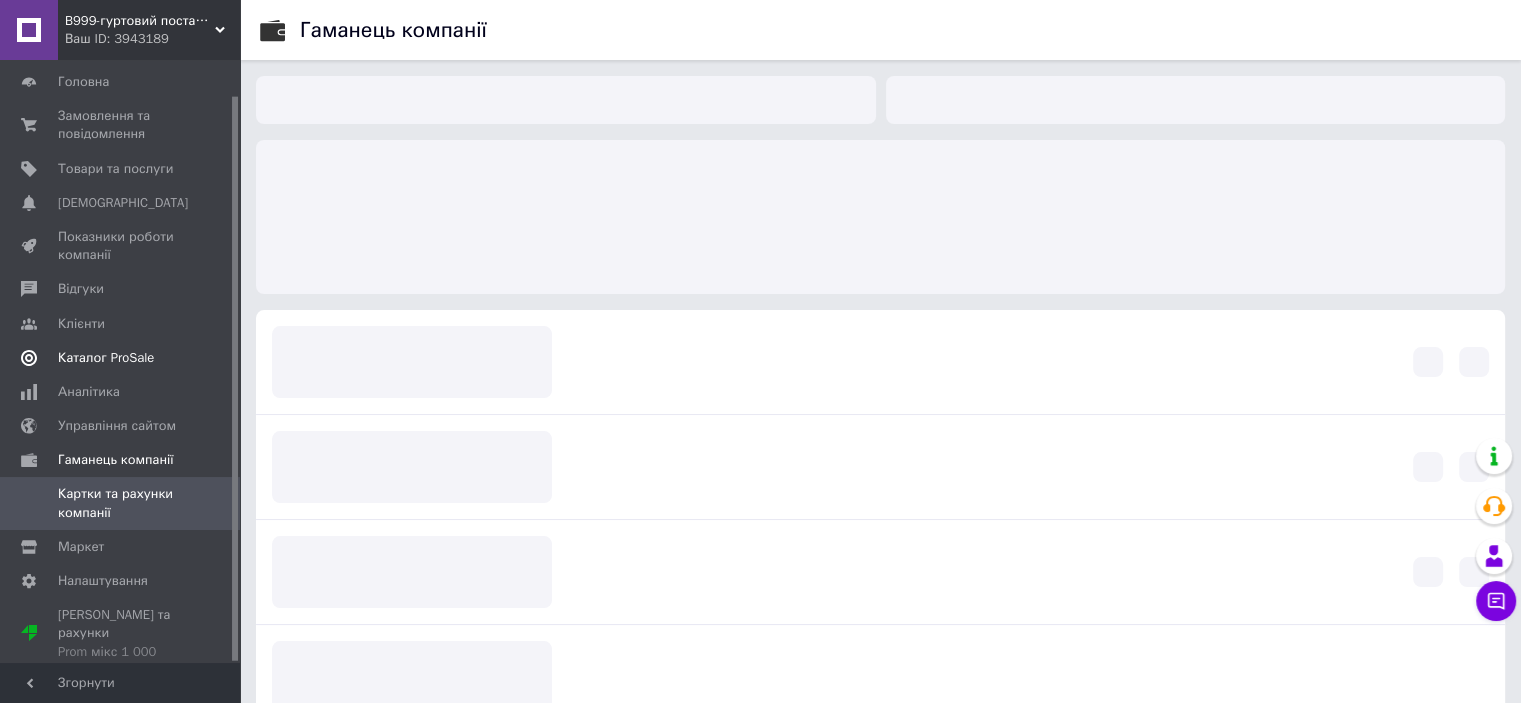 scroll, scrollTop: 37, scrollLeft: 0, axis: vertical 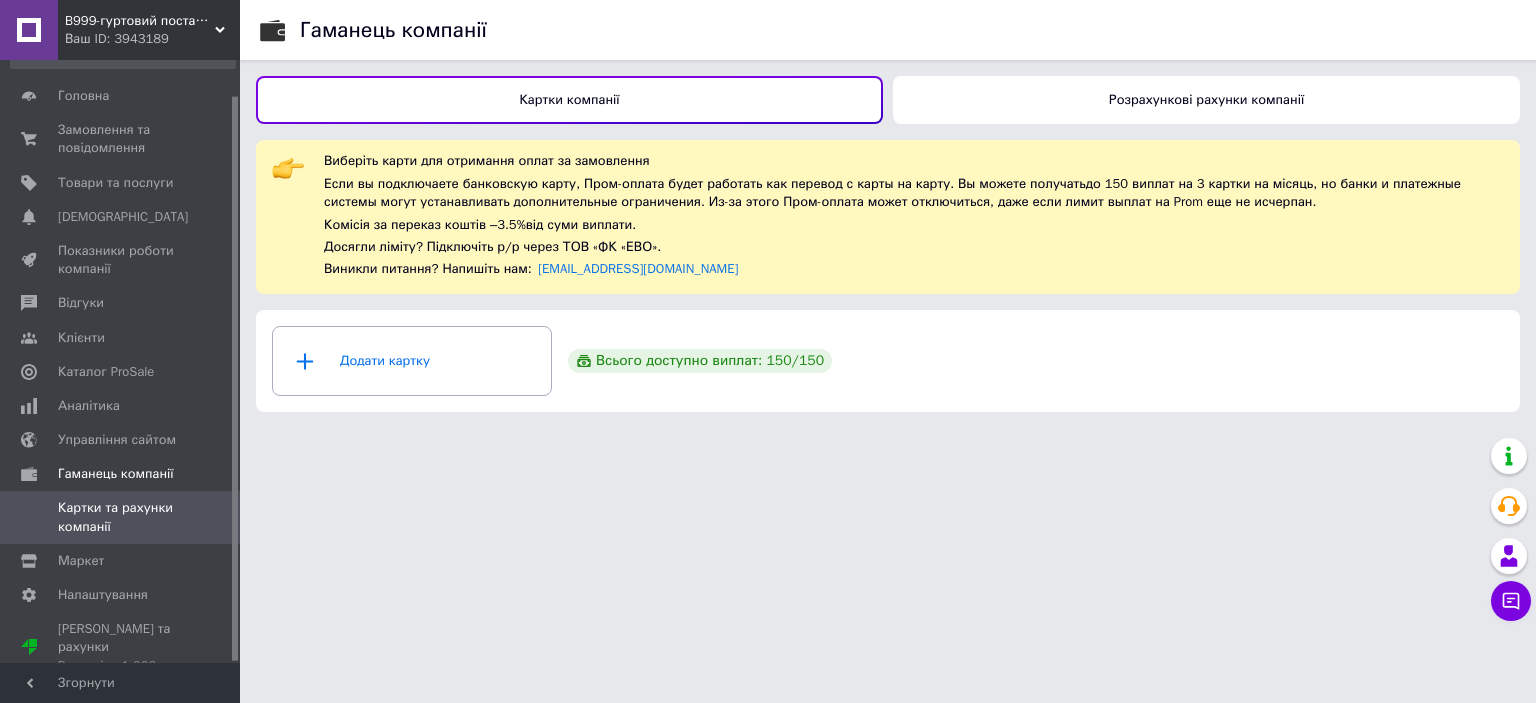 click on "Картки компанії" at bounding box center [569, 99] 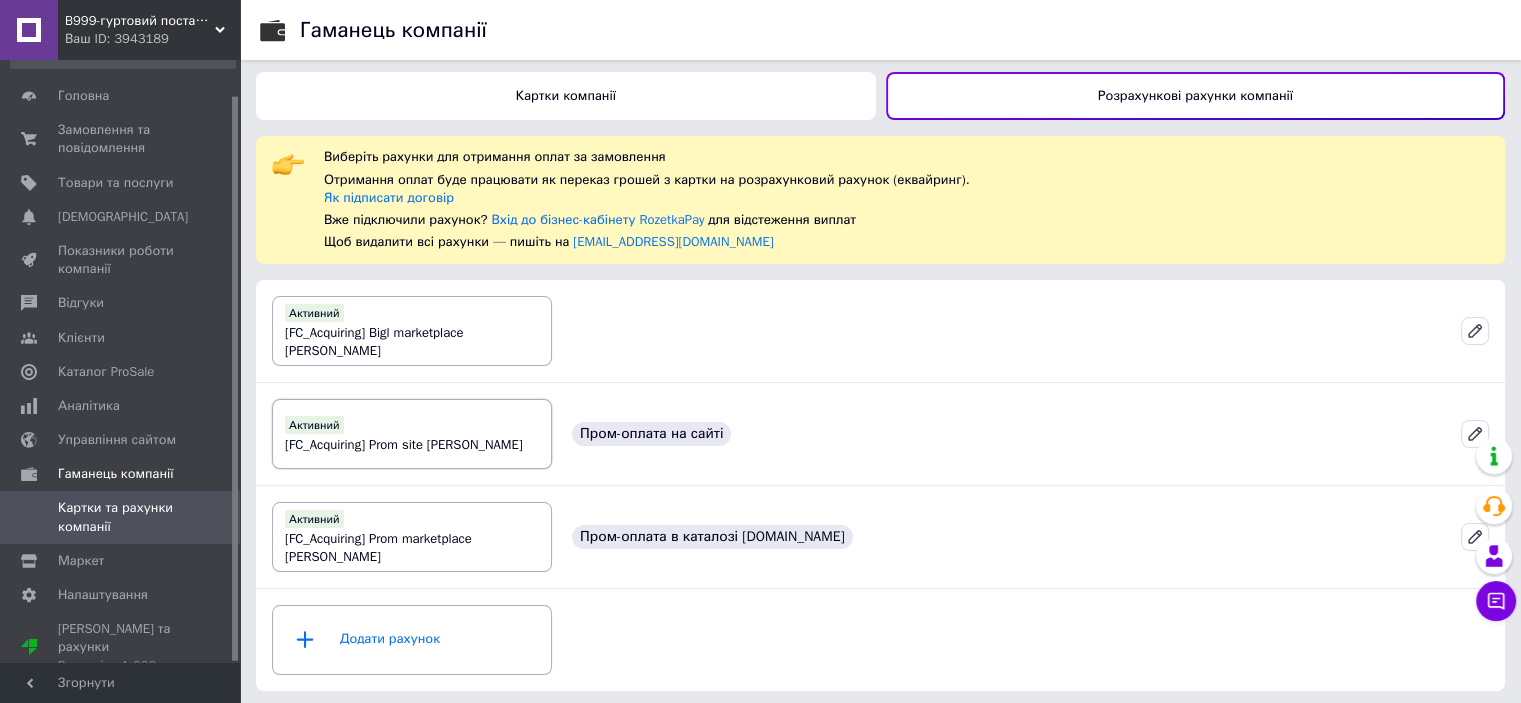 scroll, scrollTop: 4, scrollLeft: 0, axis: vertical 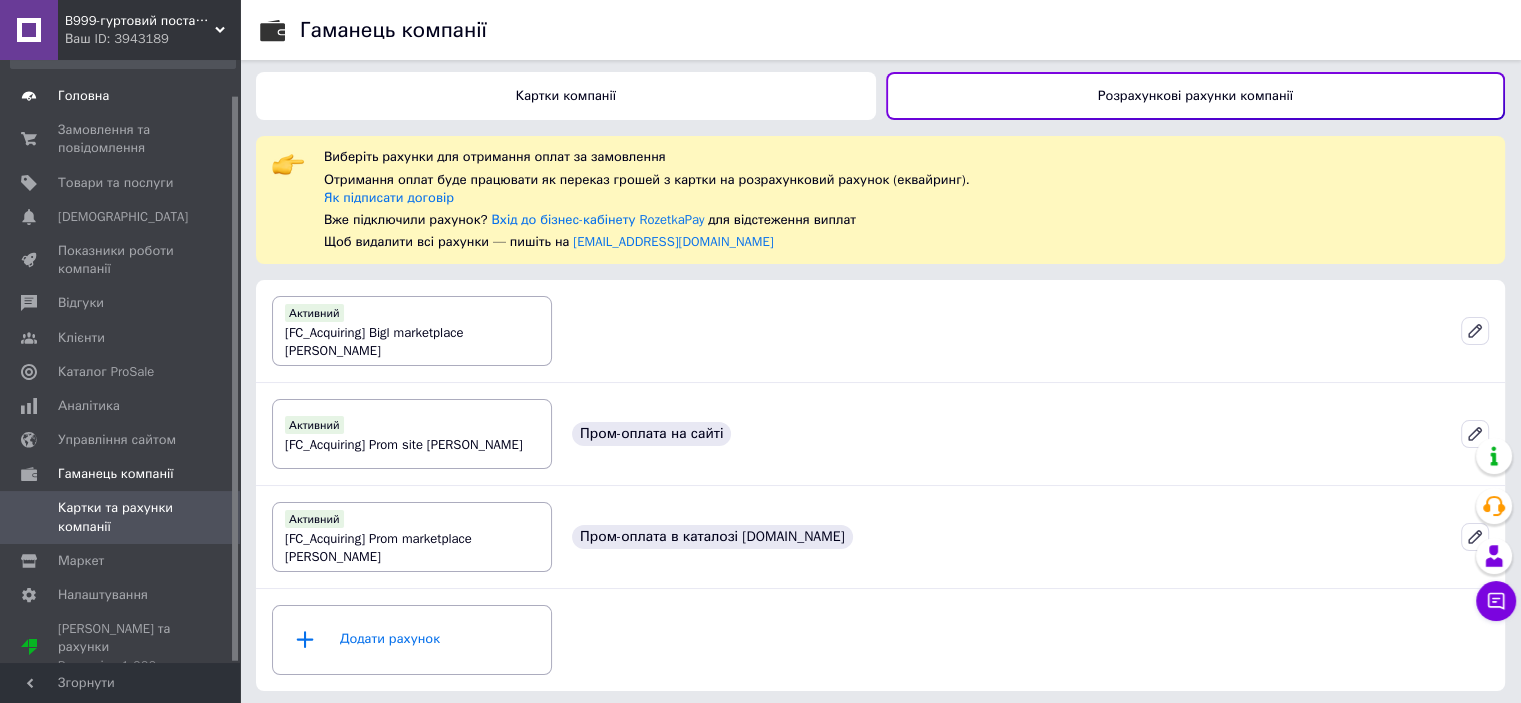 click on "Головна" at bounding box center (83, 96) 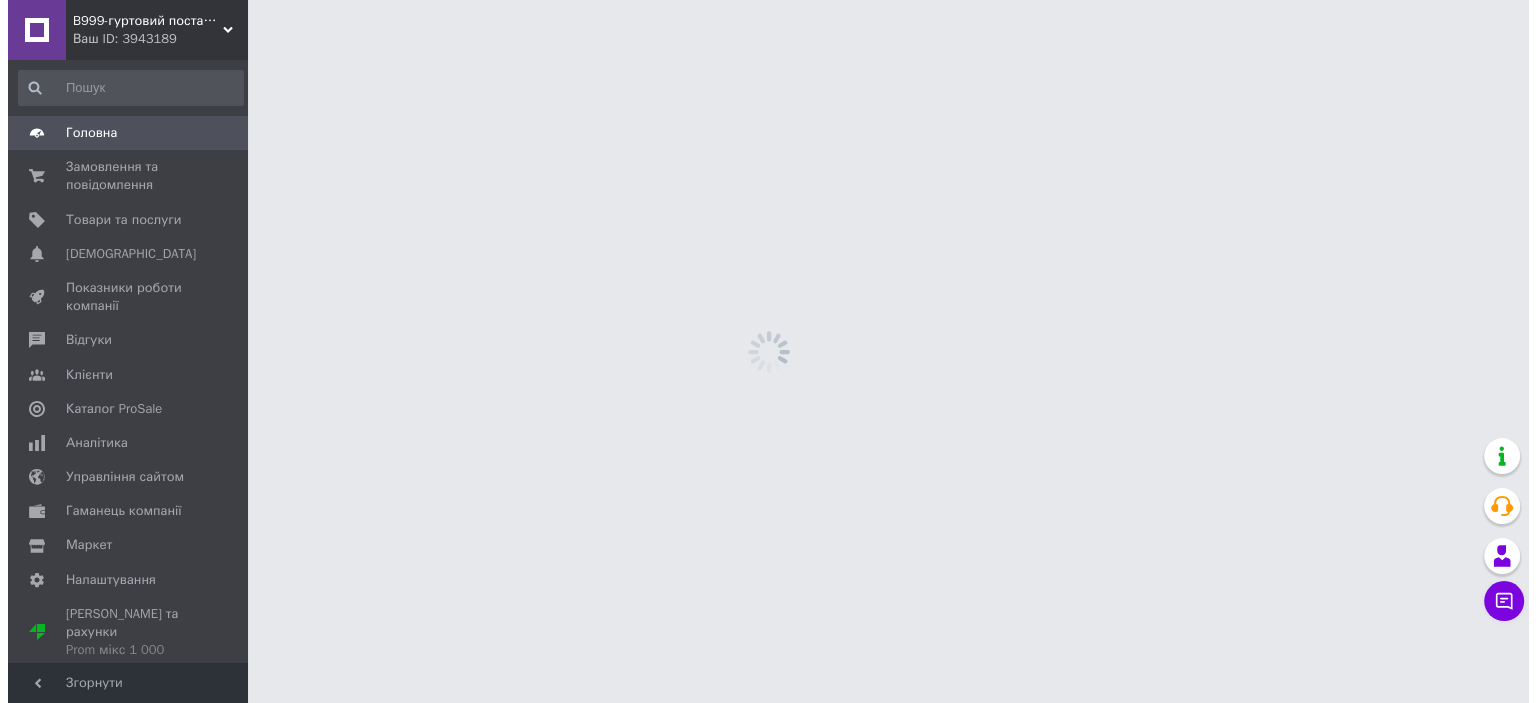 scroll, scrollTop: 0, scrollLeft: 0, axis: both 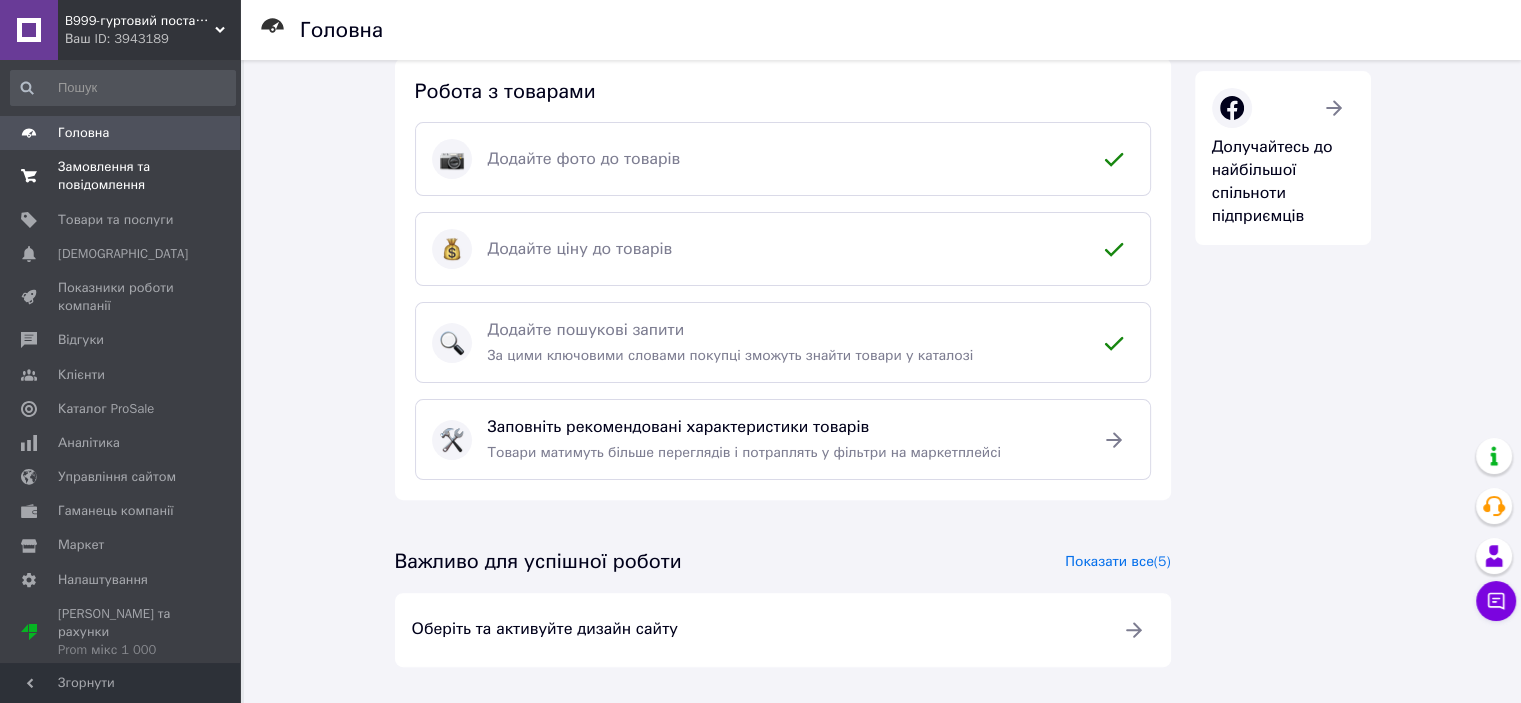 click on "Замовлення та повідомлення" at bounding box center [121, 176] 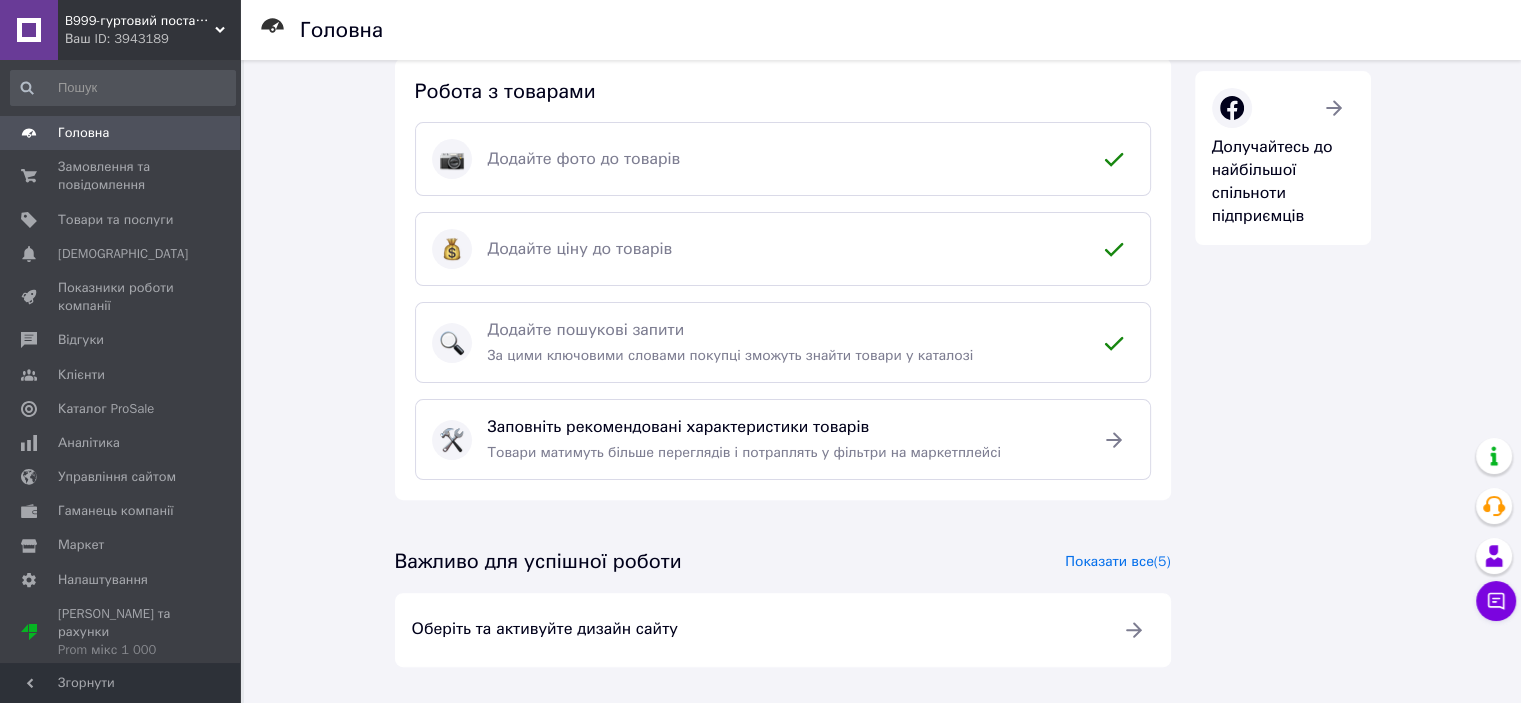 scroll, scrollTop: 0, scrollLeft: 0, axis: both 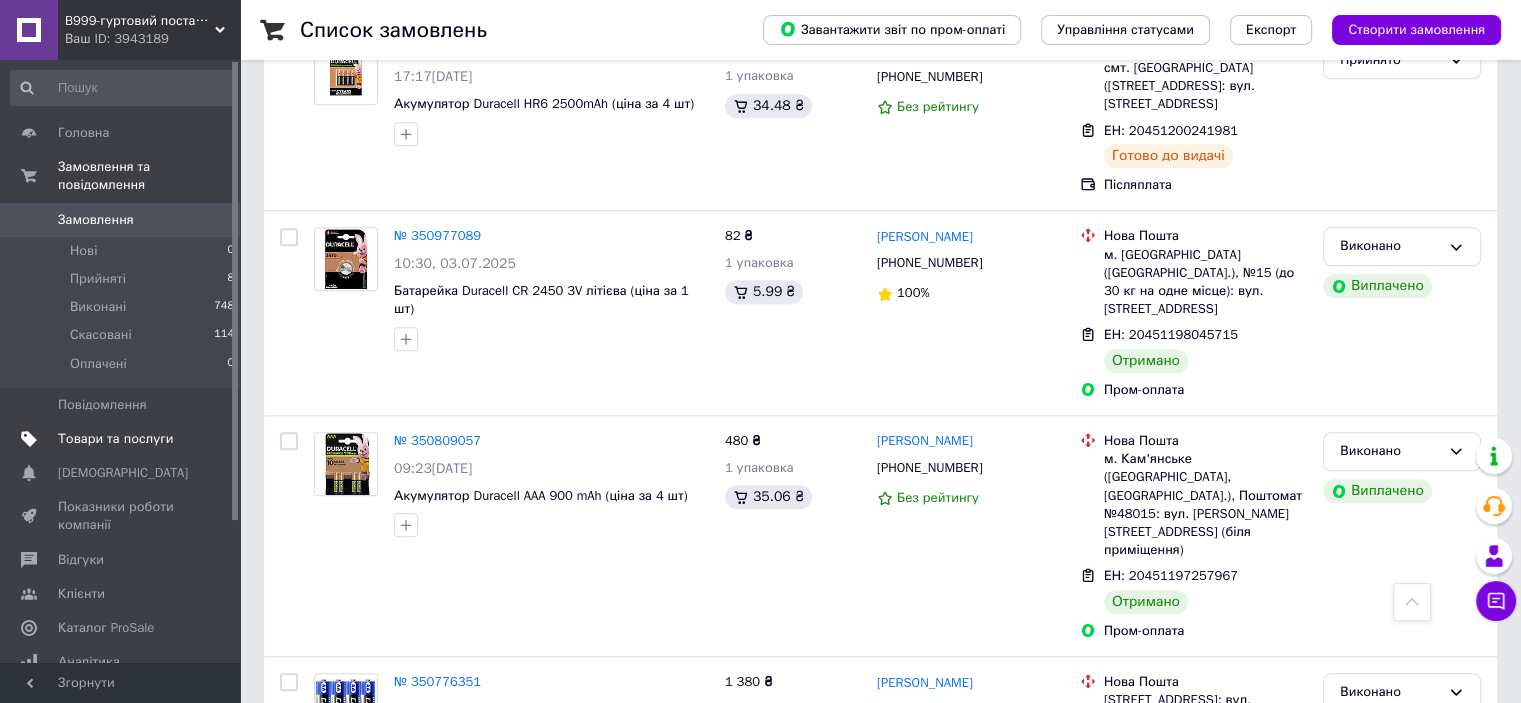 click on "Товари та послуги" at bounding box center (115, 439) 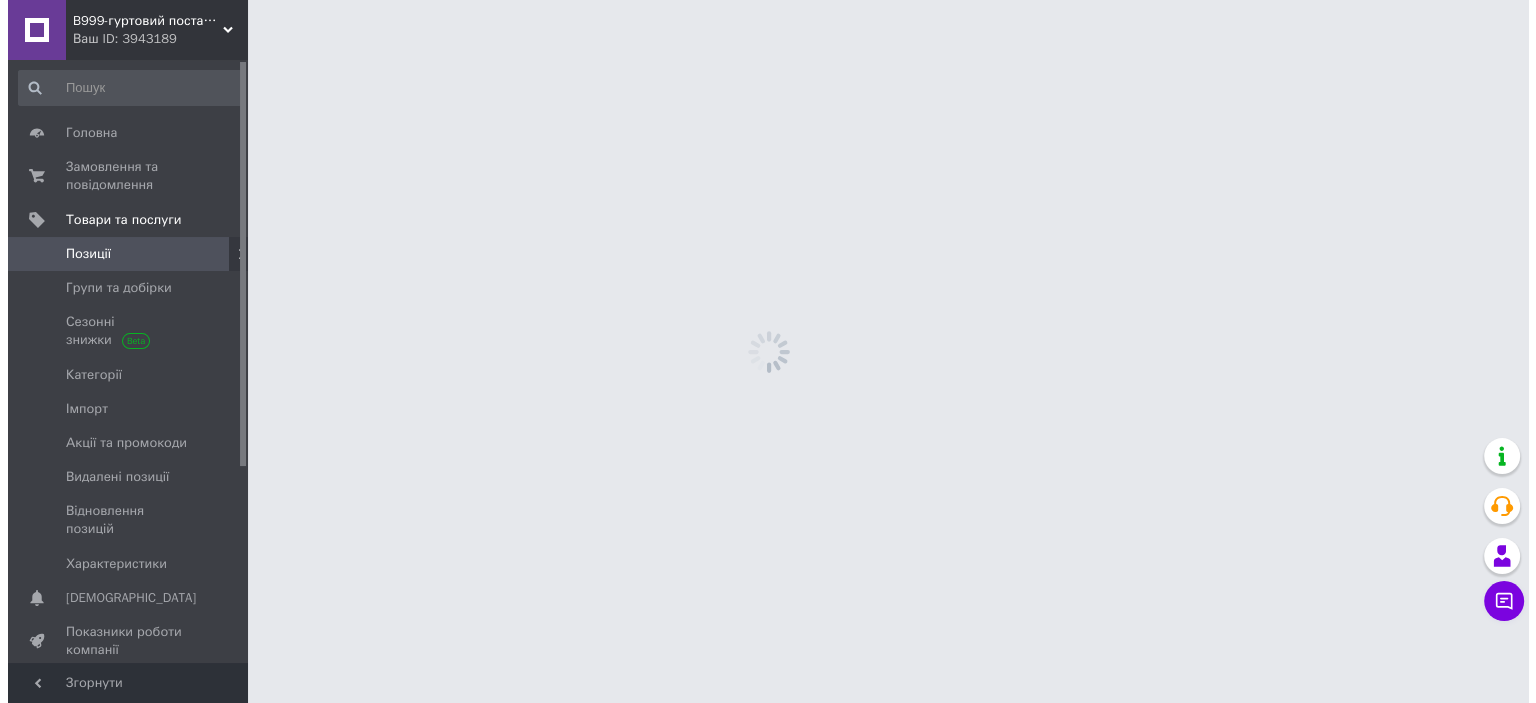 scroll, scrollTop: 0, scrollLeft: 0, axis: both 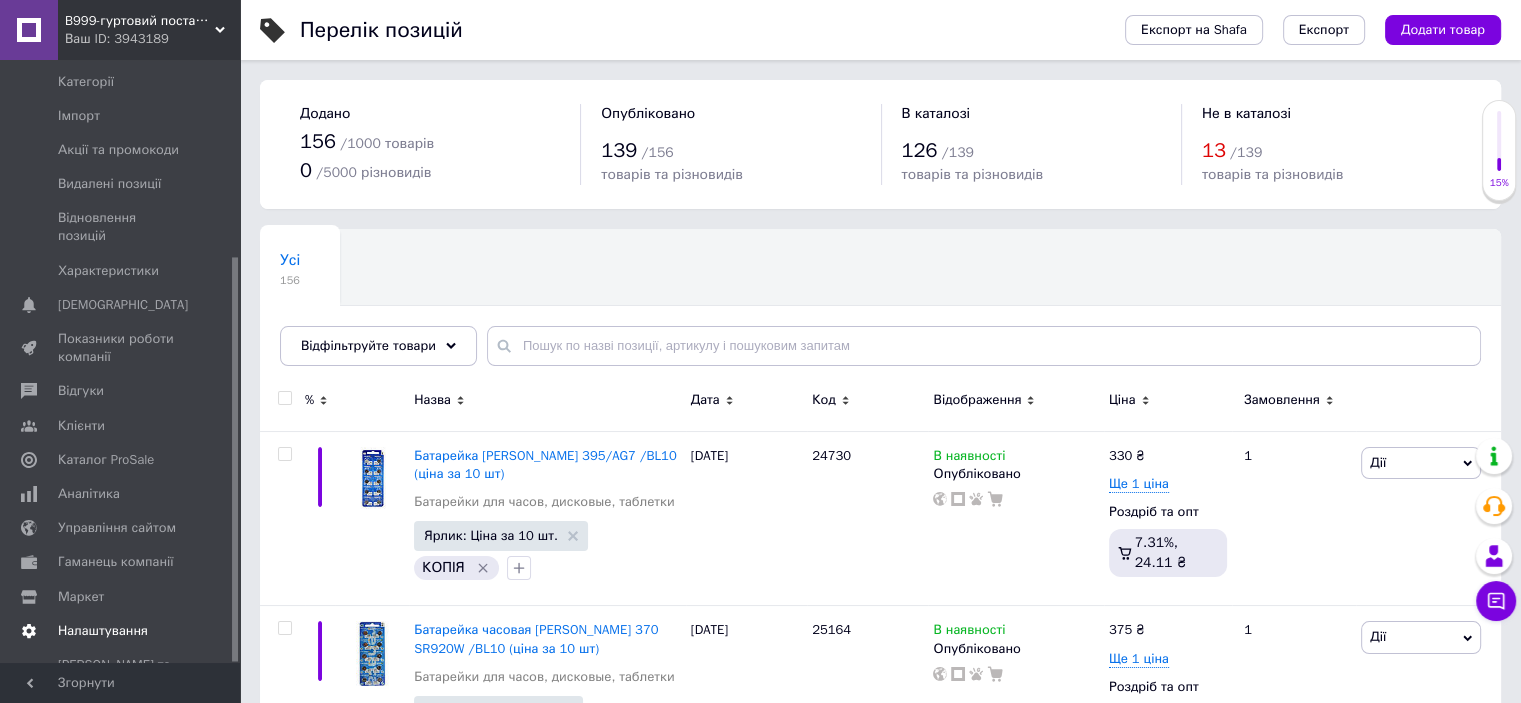 click on "Налаштування" at bounding box center [103, 631] 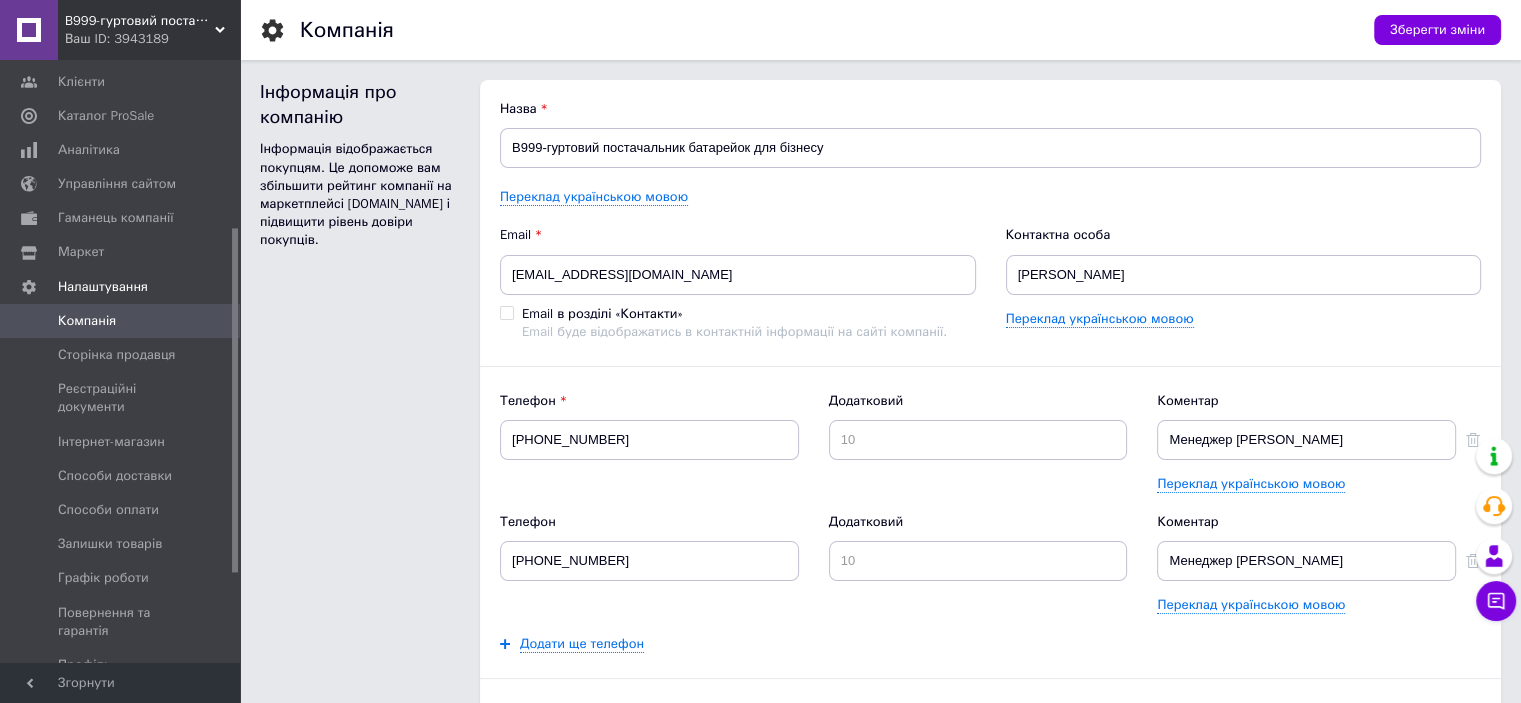 scroll, scrollTop: 0, scrollLeft: 0, axis: both 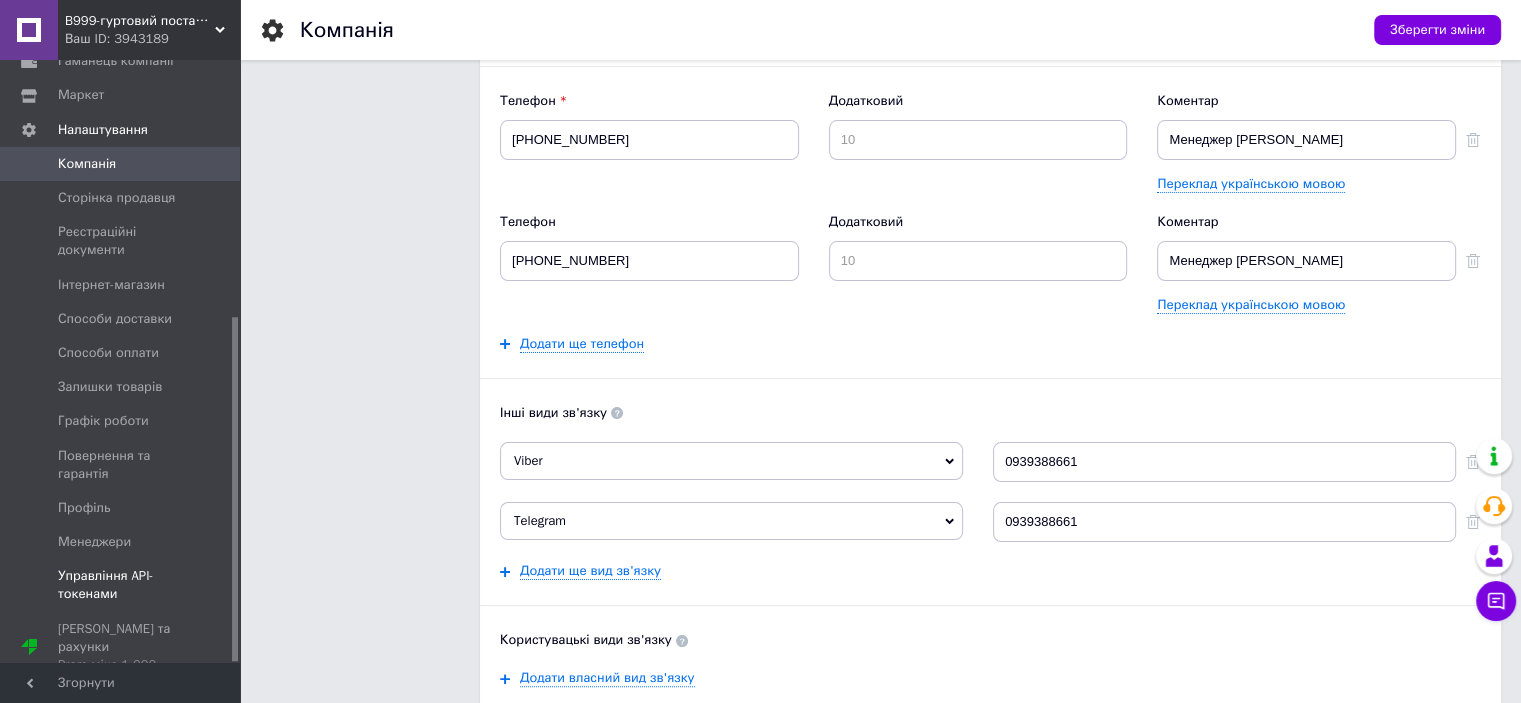 click on "Управління API-токенами" at bounding box center [121, 585] 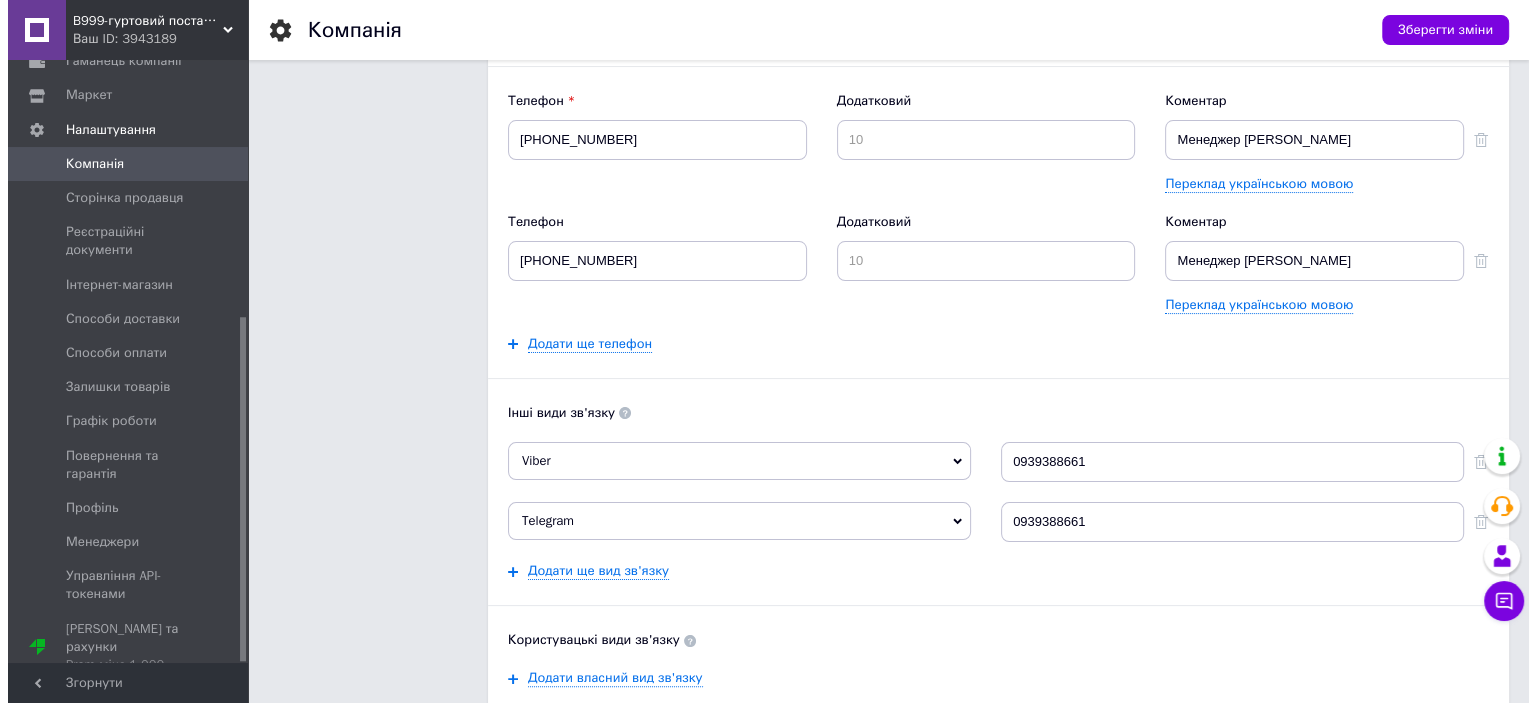 scroll, scrollTop: 0, scrollLeft: 0, axis: both 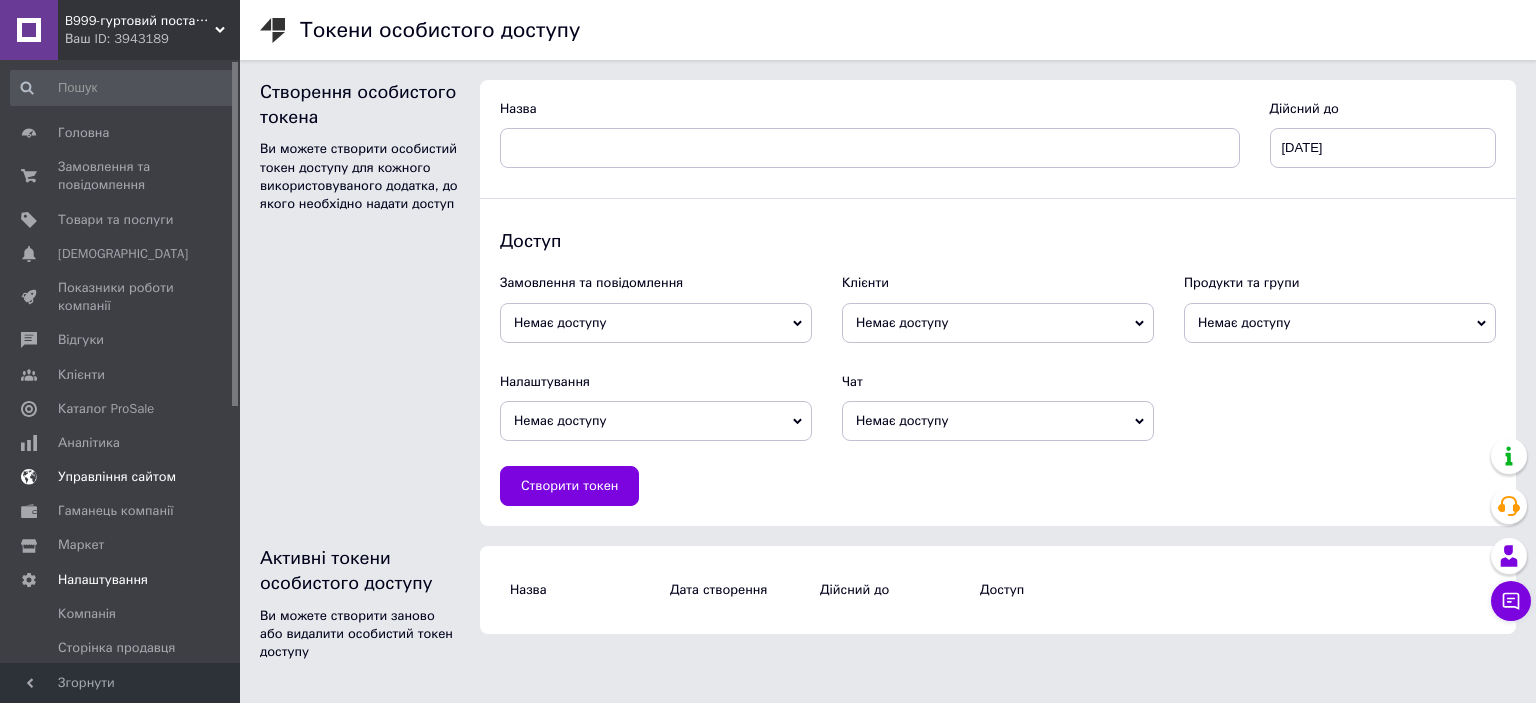 click on "Управління сайтом" at bounding box center [117, 477] 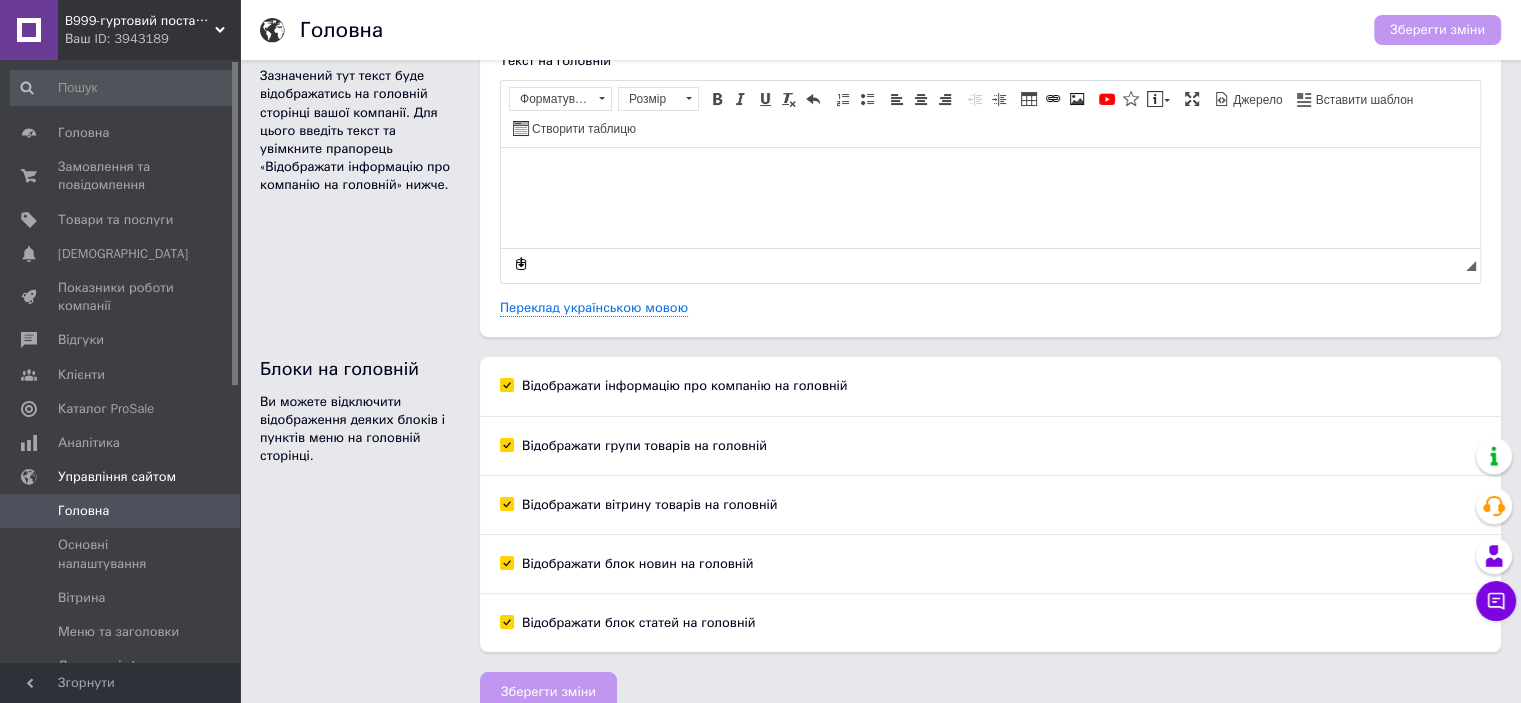 scroll, scrollTop: 74, scrollLeft: 0, axis: vertical 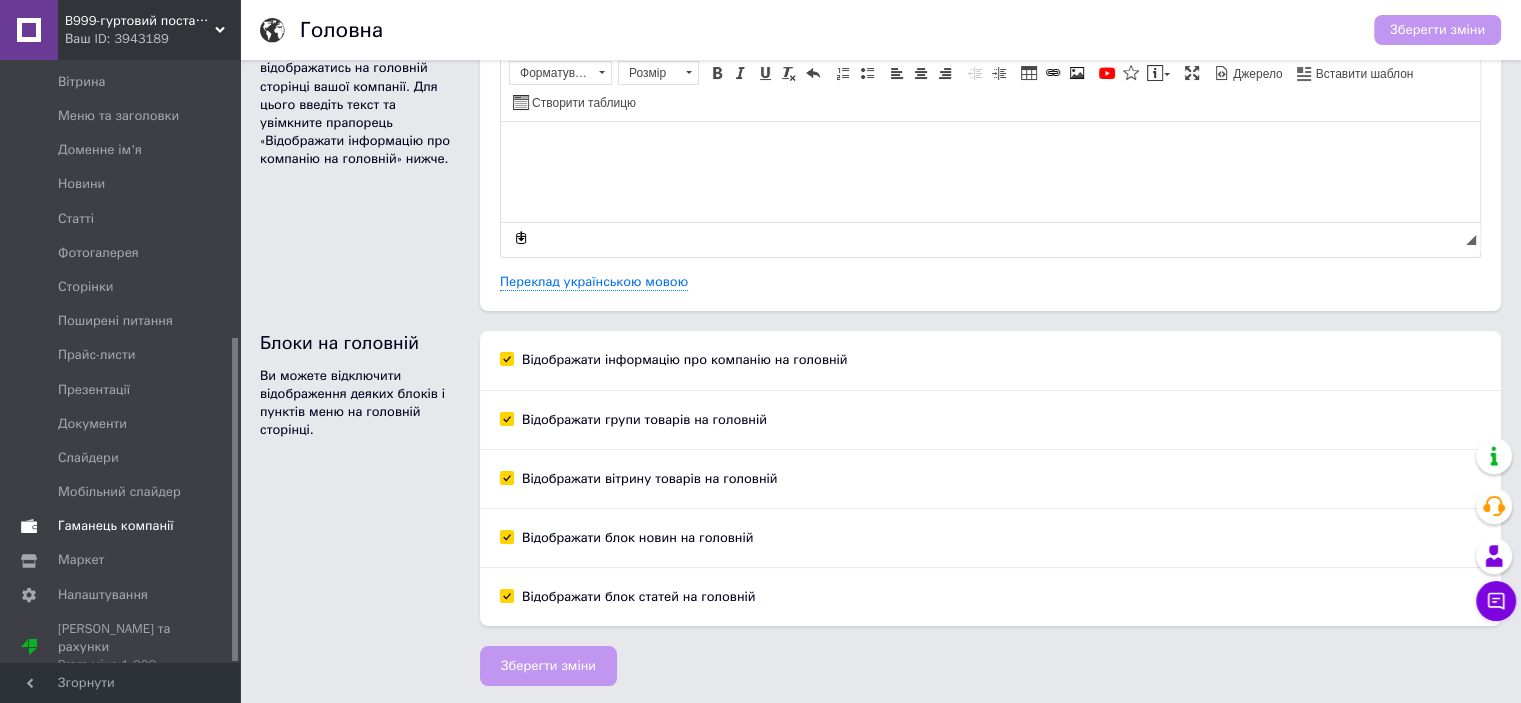 click on "Гаманець компанії" at bounding box center (116, 526) 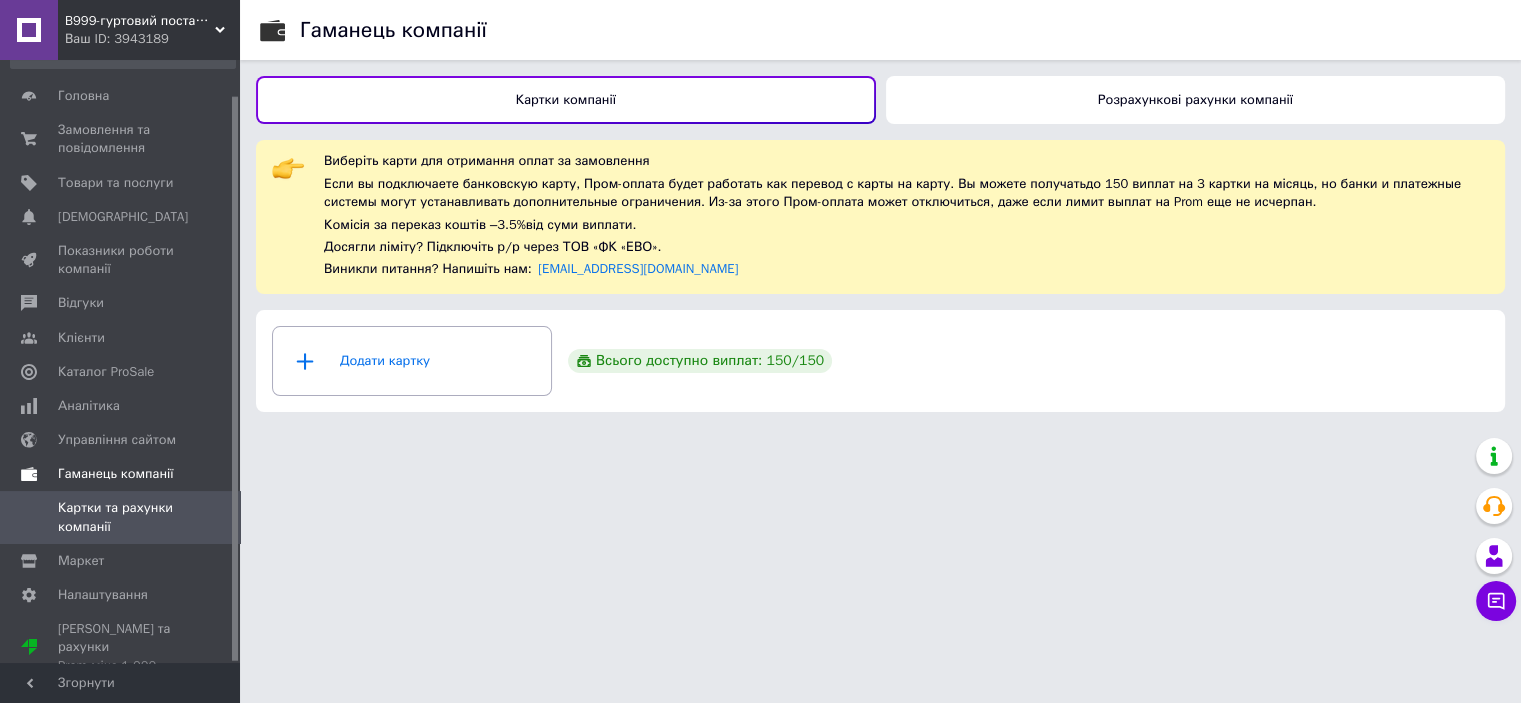 scroll, scrollTop: 0, scrollLeft: 0, axis: both 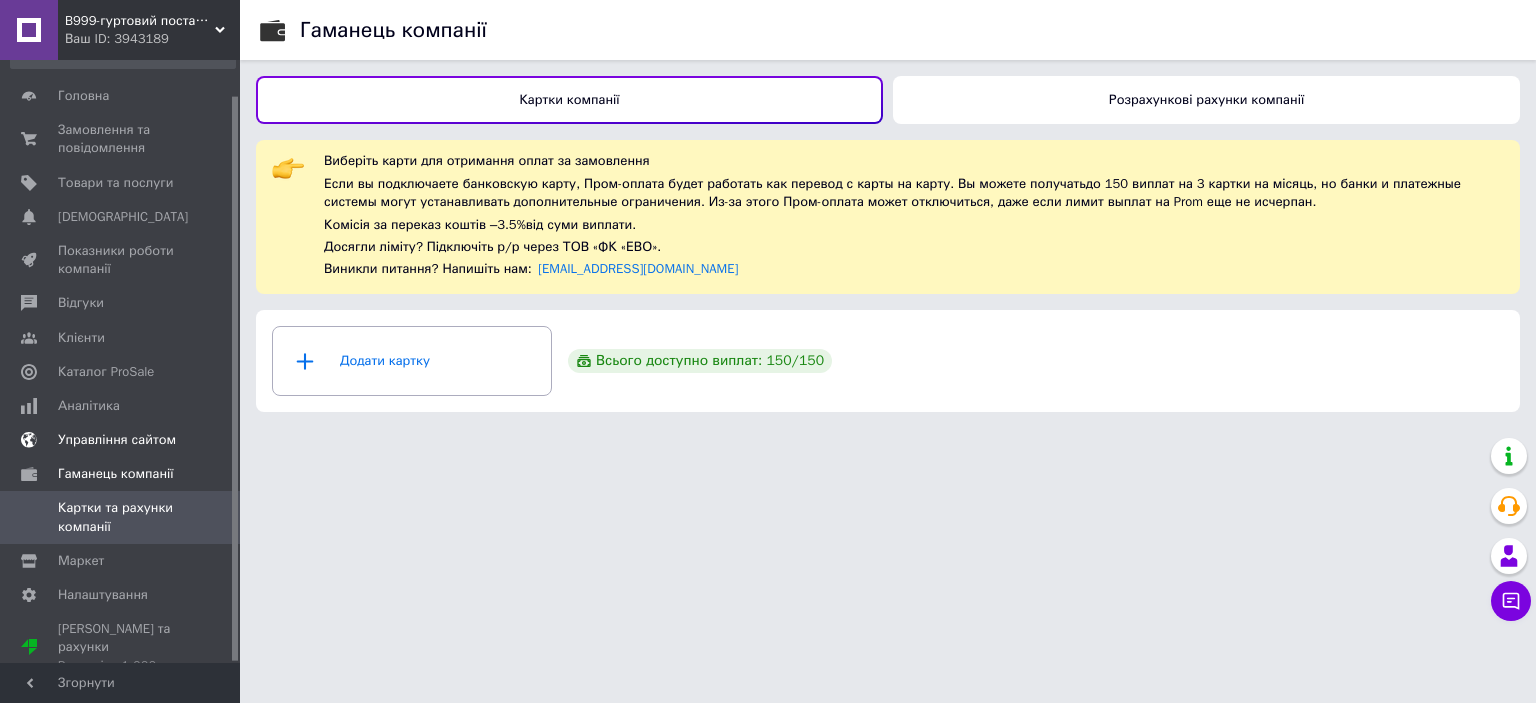click on "Управління сайтом" at bounding box center [117, 440] 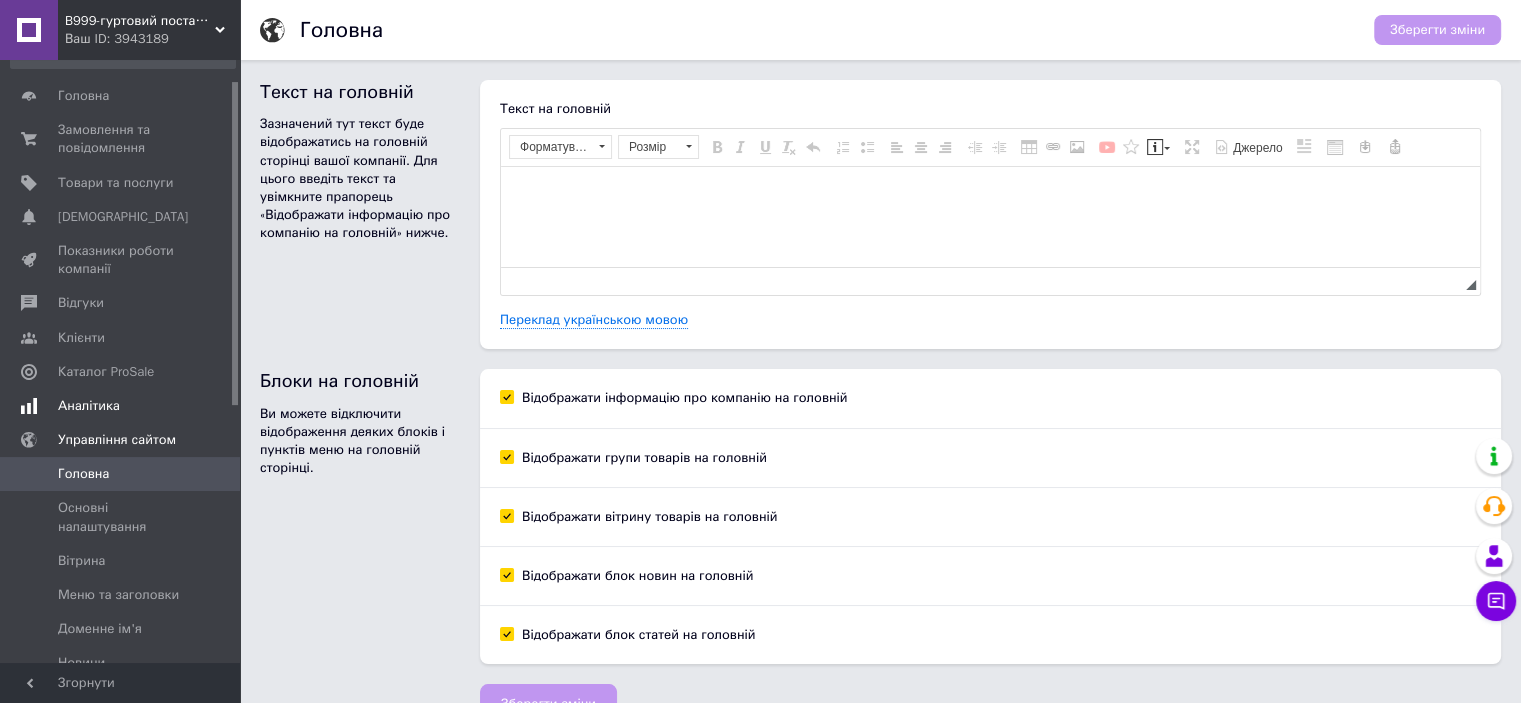 scroll, scrollTop: 0, scrollLeft: 0, axis: both 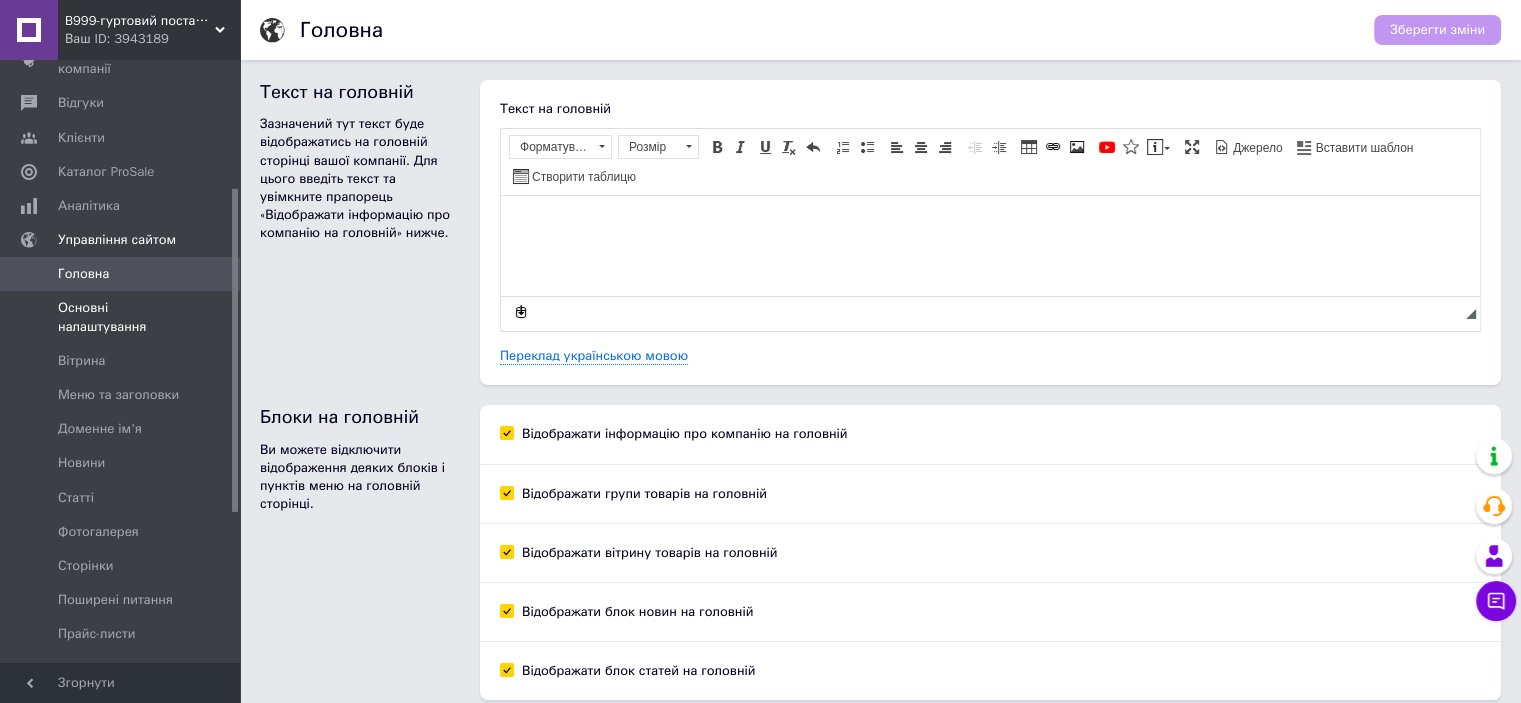 click on "Основні налаштування" at bounding box center [121, 317] 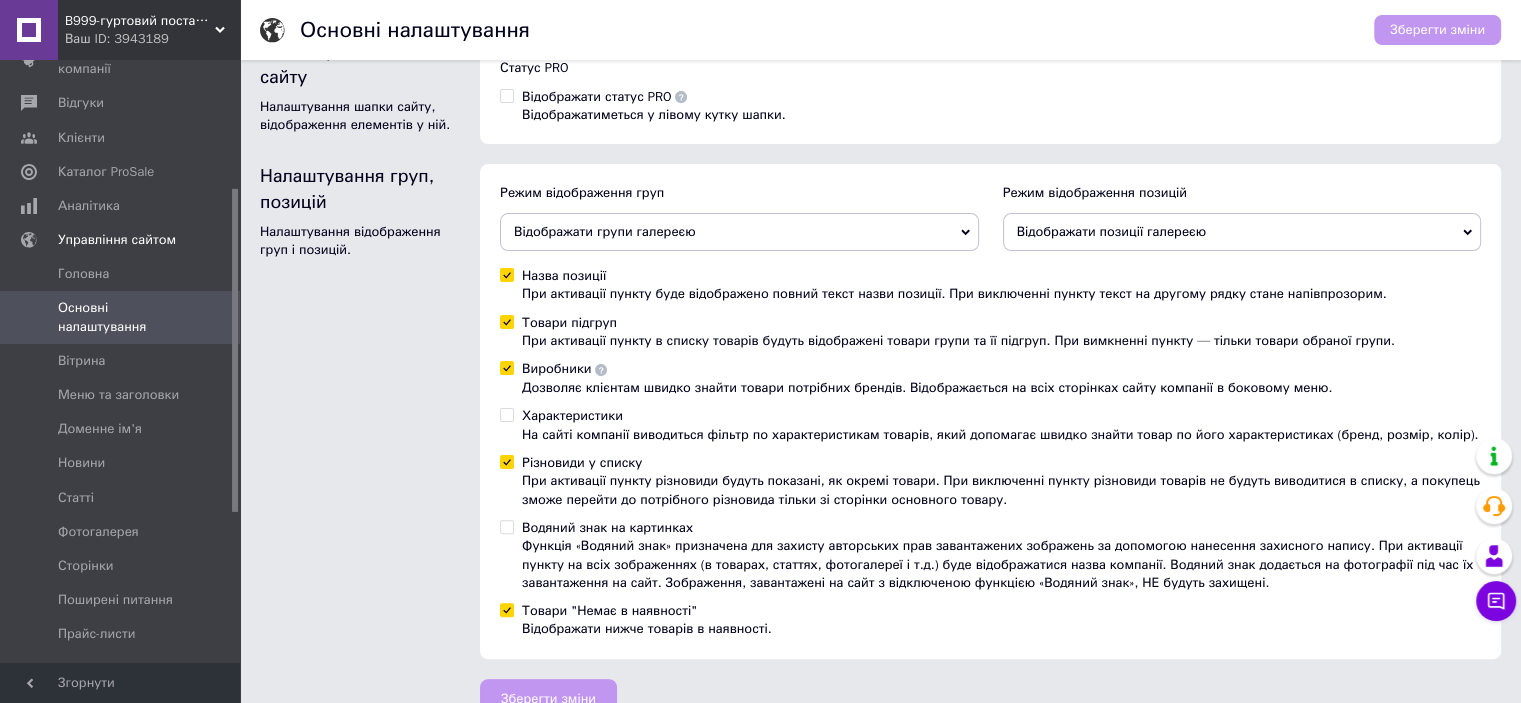 scroll, scrollTop: 474, scrollLeft: 0, axis: vertical 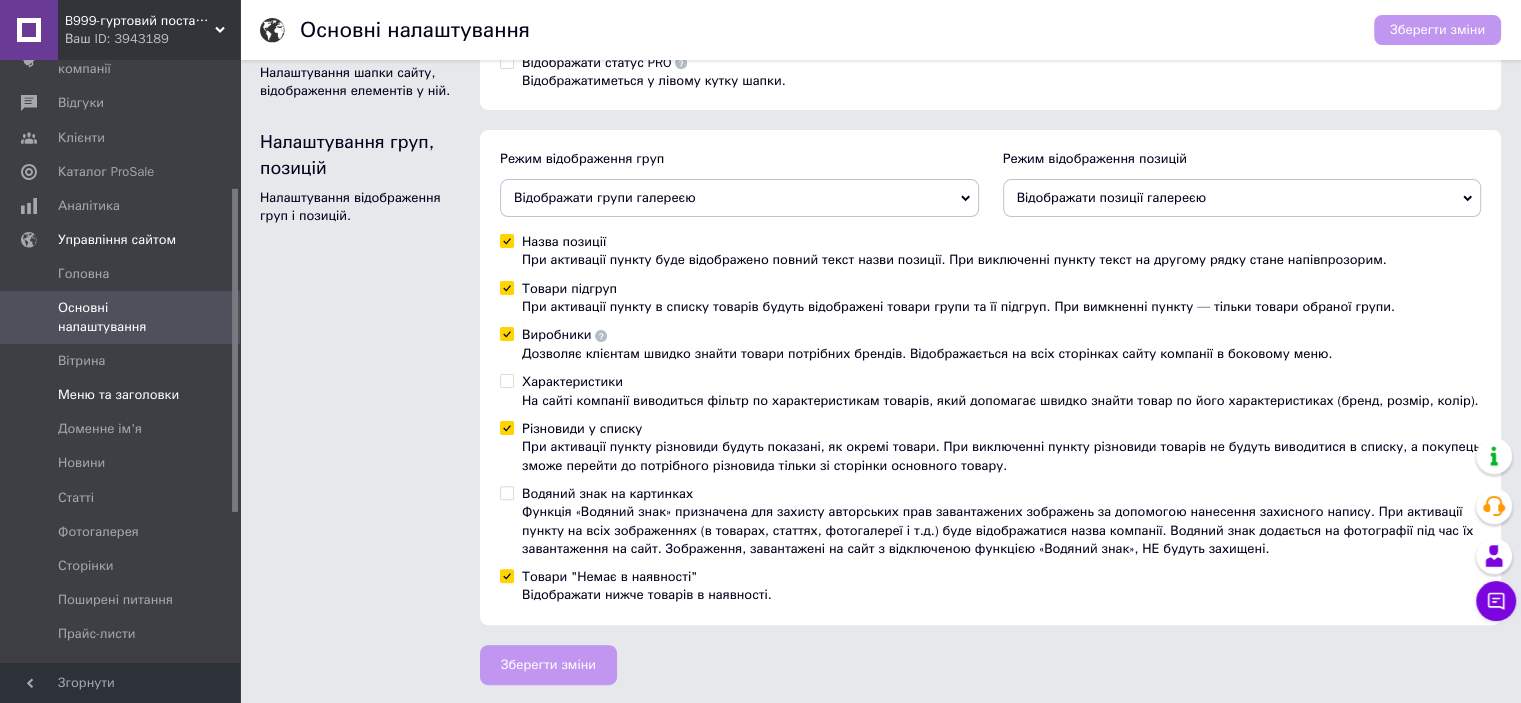 click on "Меню та заголовки" at bounding box center (118, 395) 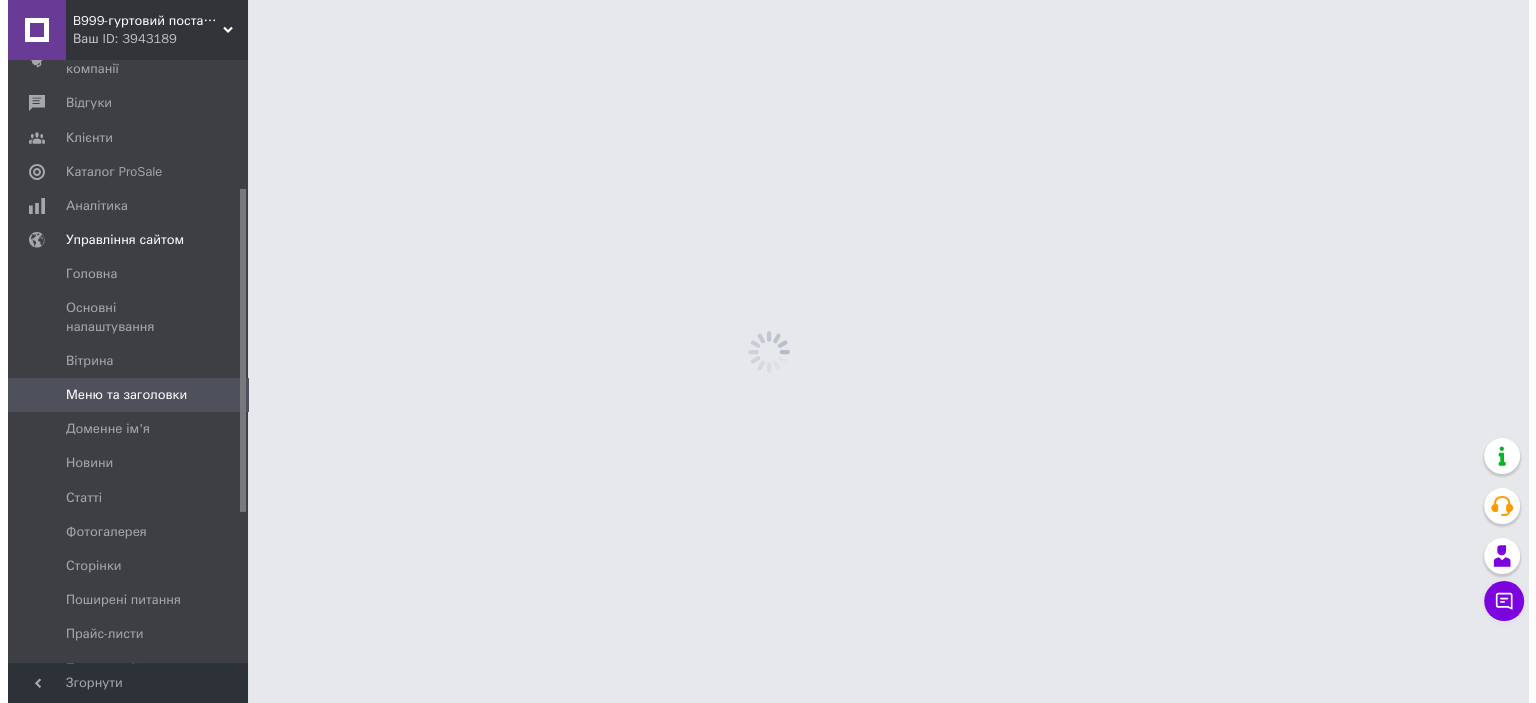 scroll, scrollTop: 0, scrollLeft: 0, axis: both 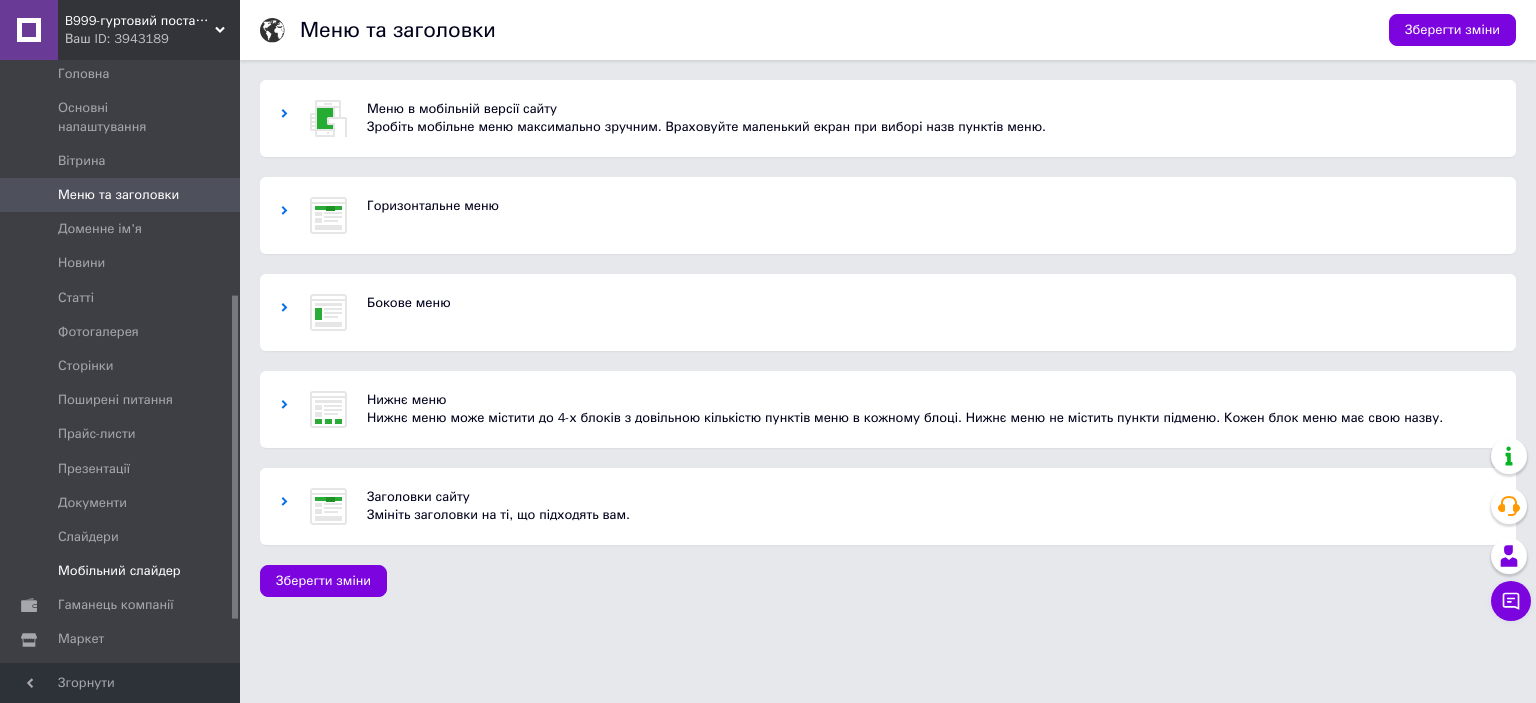 click on "Мобільний слайдер" at bounding box center (119, 571) 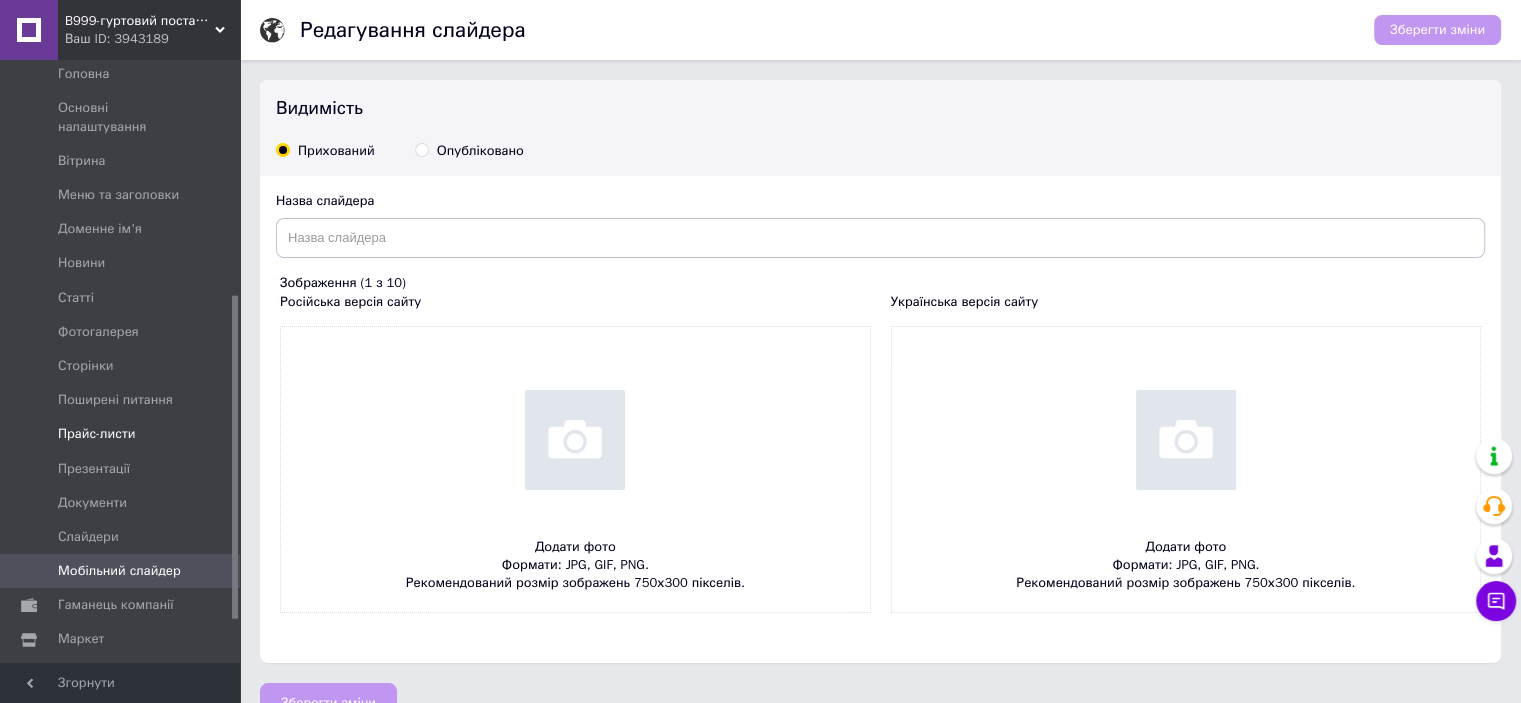 scroll, scrollTop: 516, scrollLeft: 0, axis: vertical 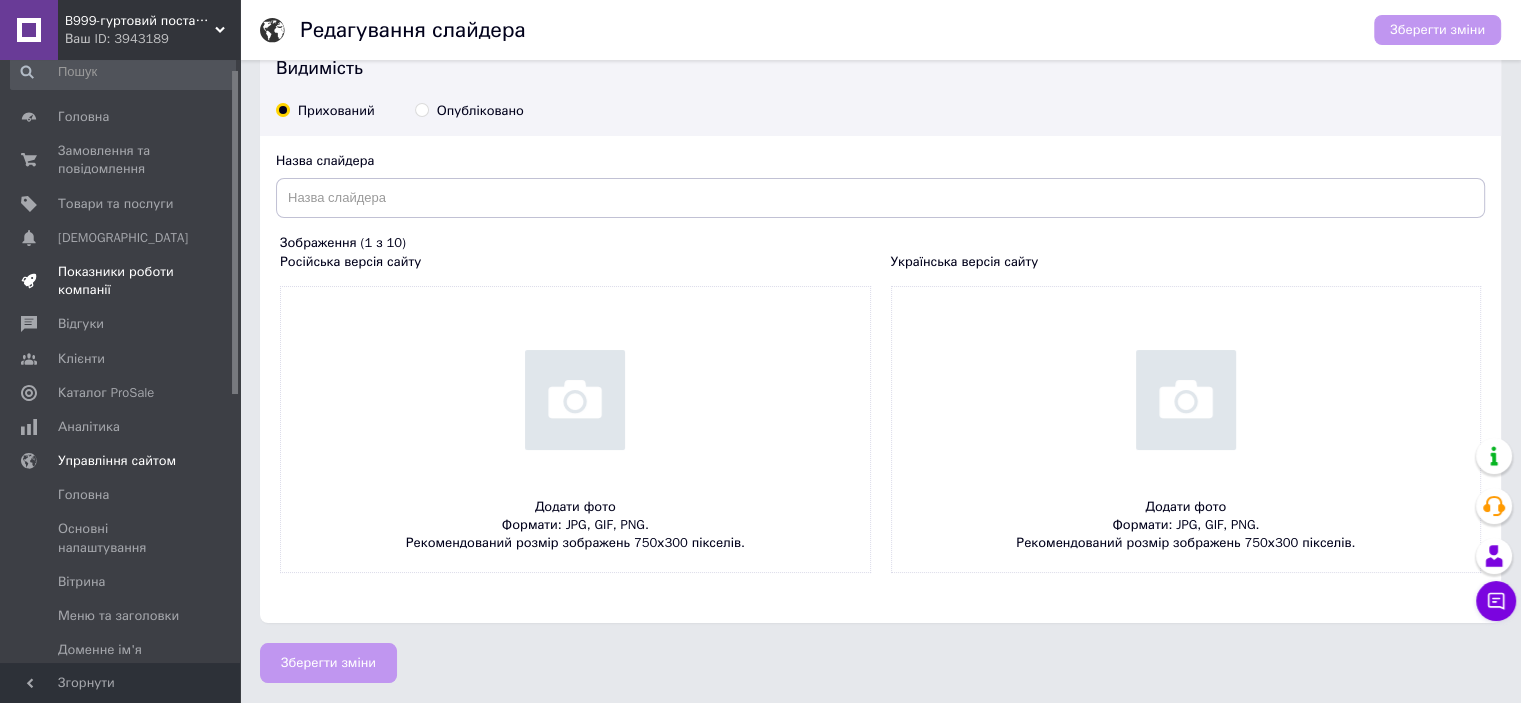 click on "Показники роботи компанії" at bounding box center (121, 281) 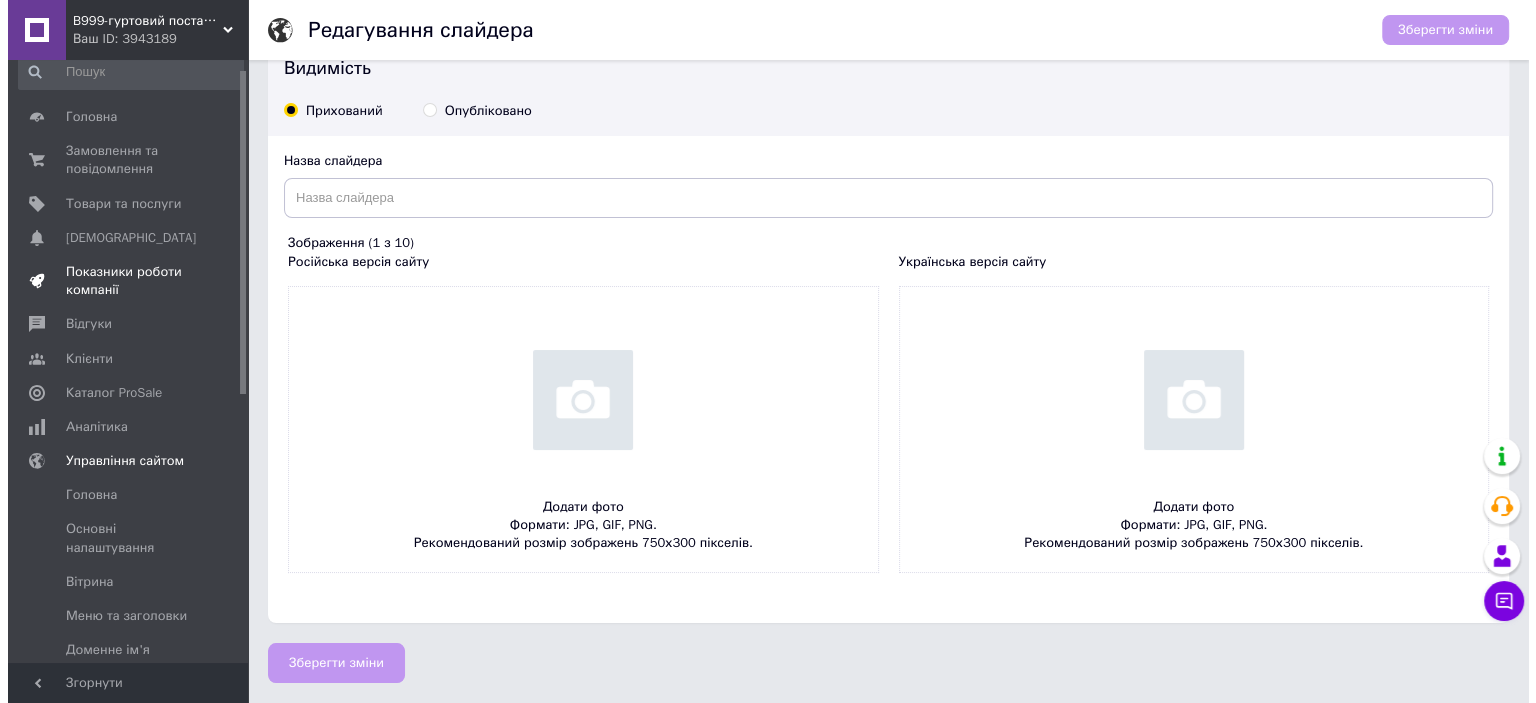 scroll, scrollTop: 0, scrollLeft: 0, axis: both 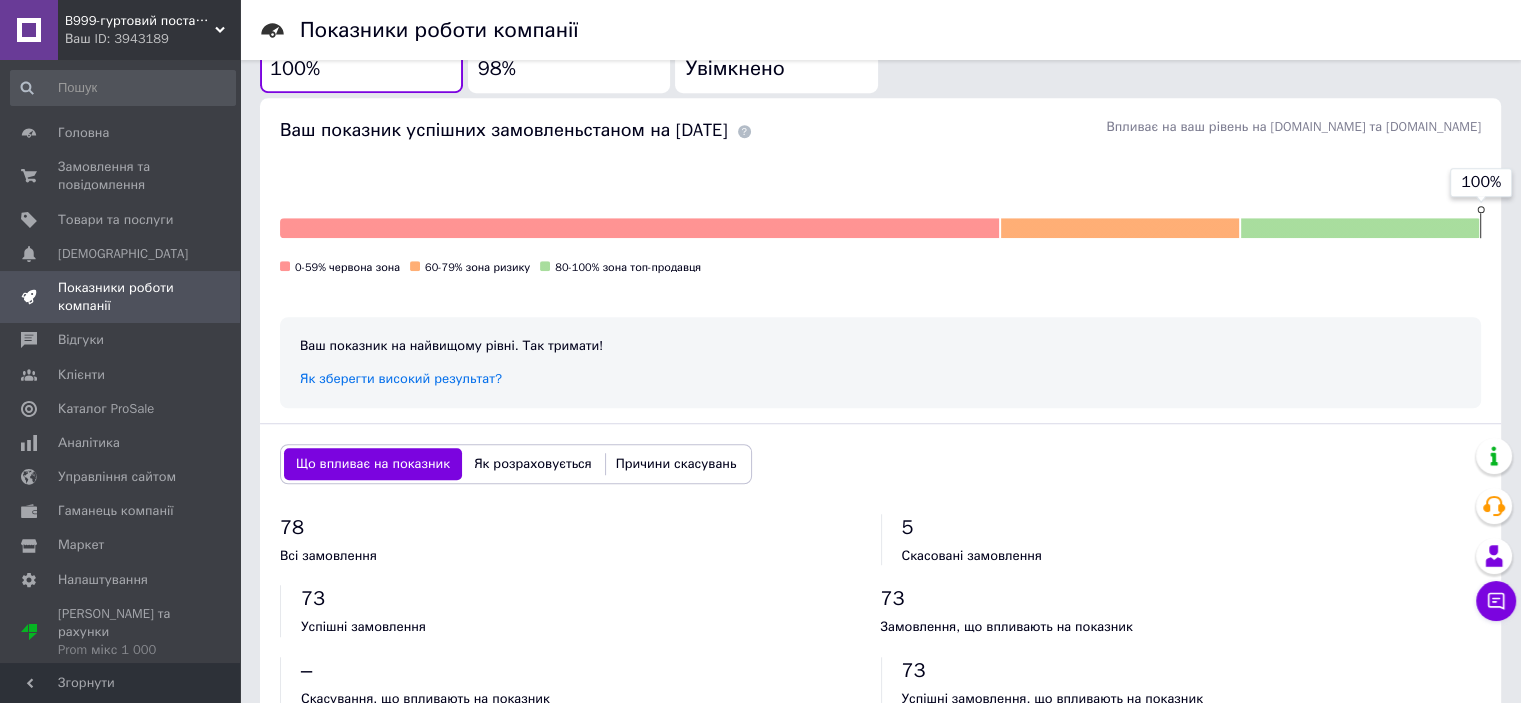 click on "B999-гуртовий постачальник батарейок для бізнесу Ваш ID: 3943189" at bounding box center (149, 30) 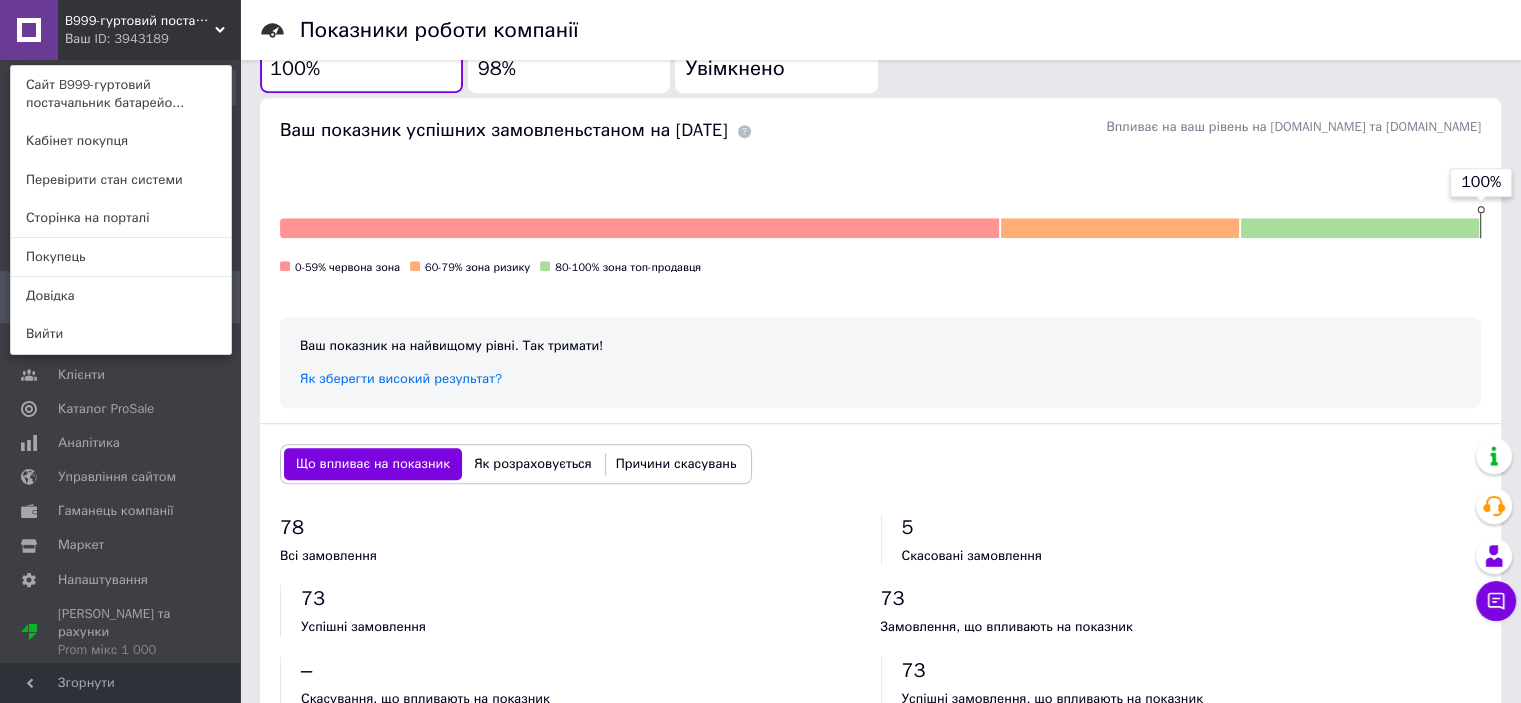 click 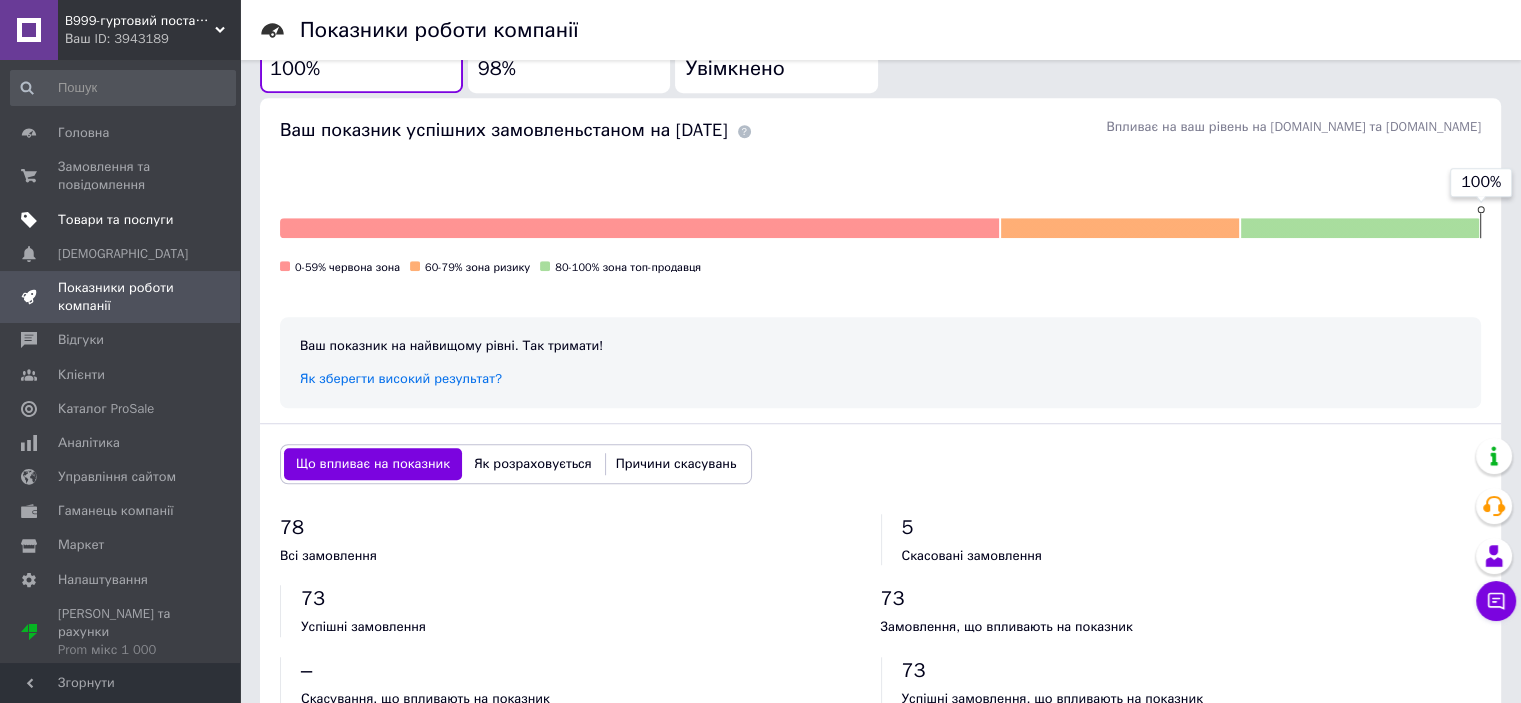 scroll, scrollTop: 975, scrollLeft: 0, axis: vertical 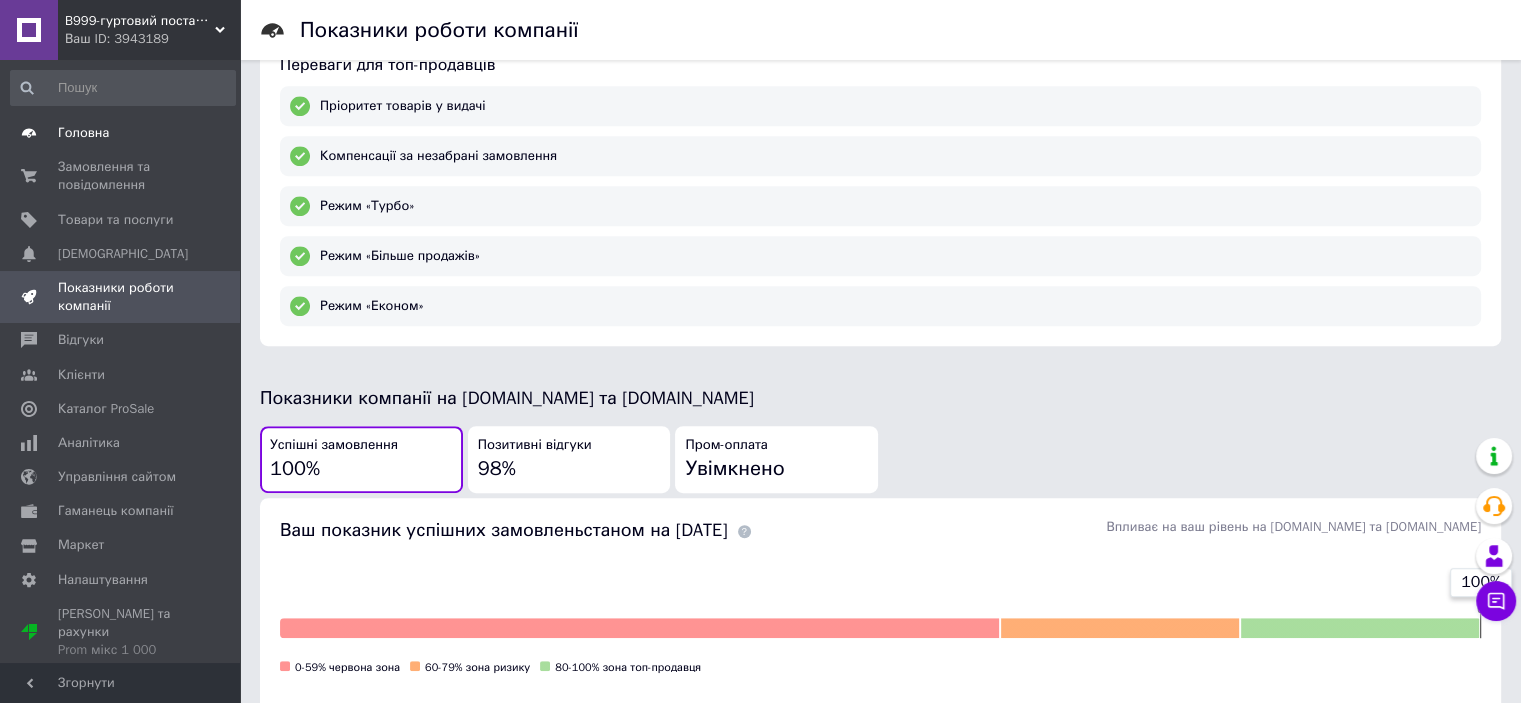 click on "Головна" at bounding box center [83, 133] 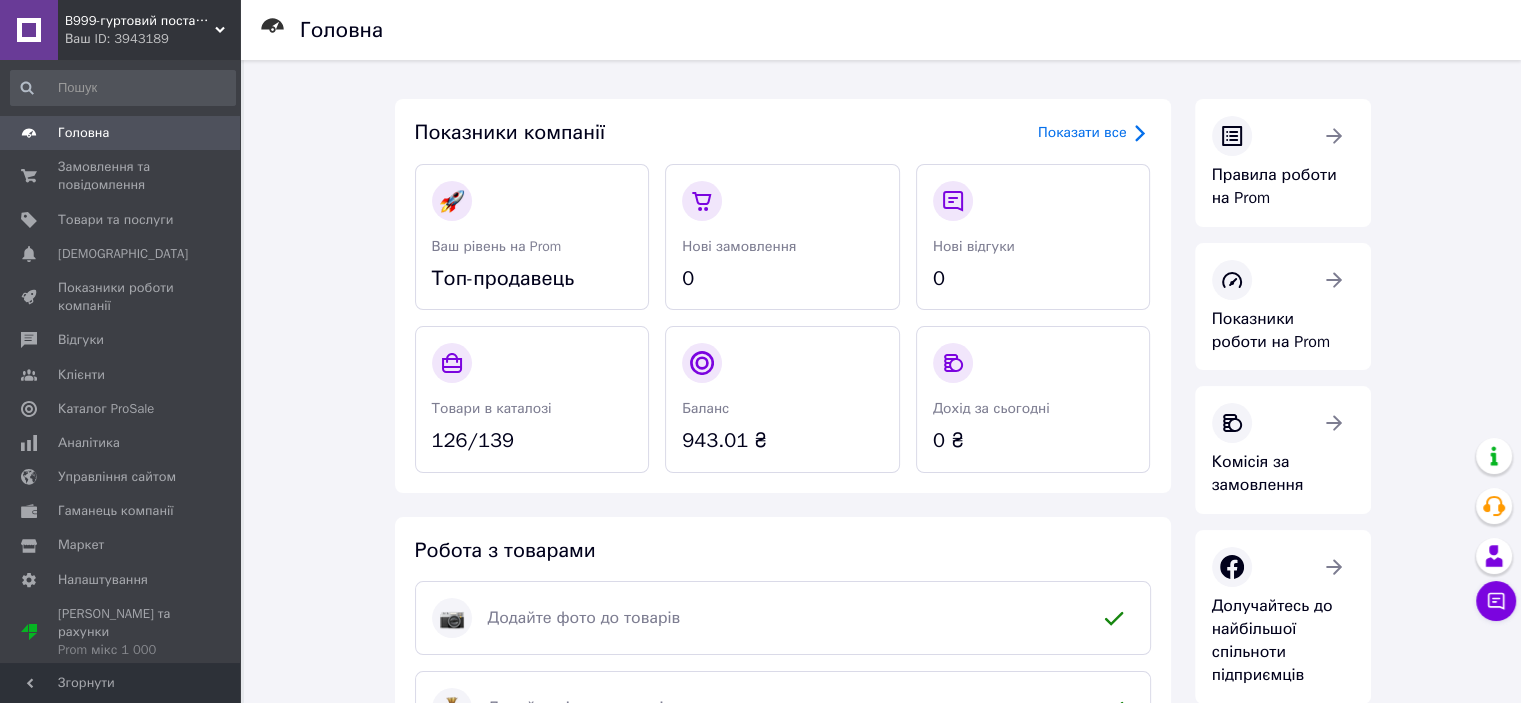scroll, scrollTop: 0, scrollLeft: 0, axis: both 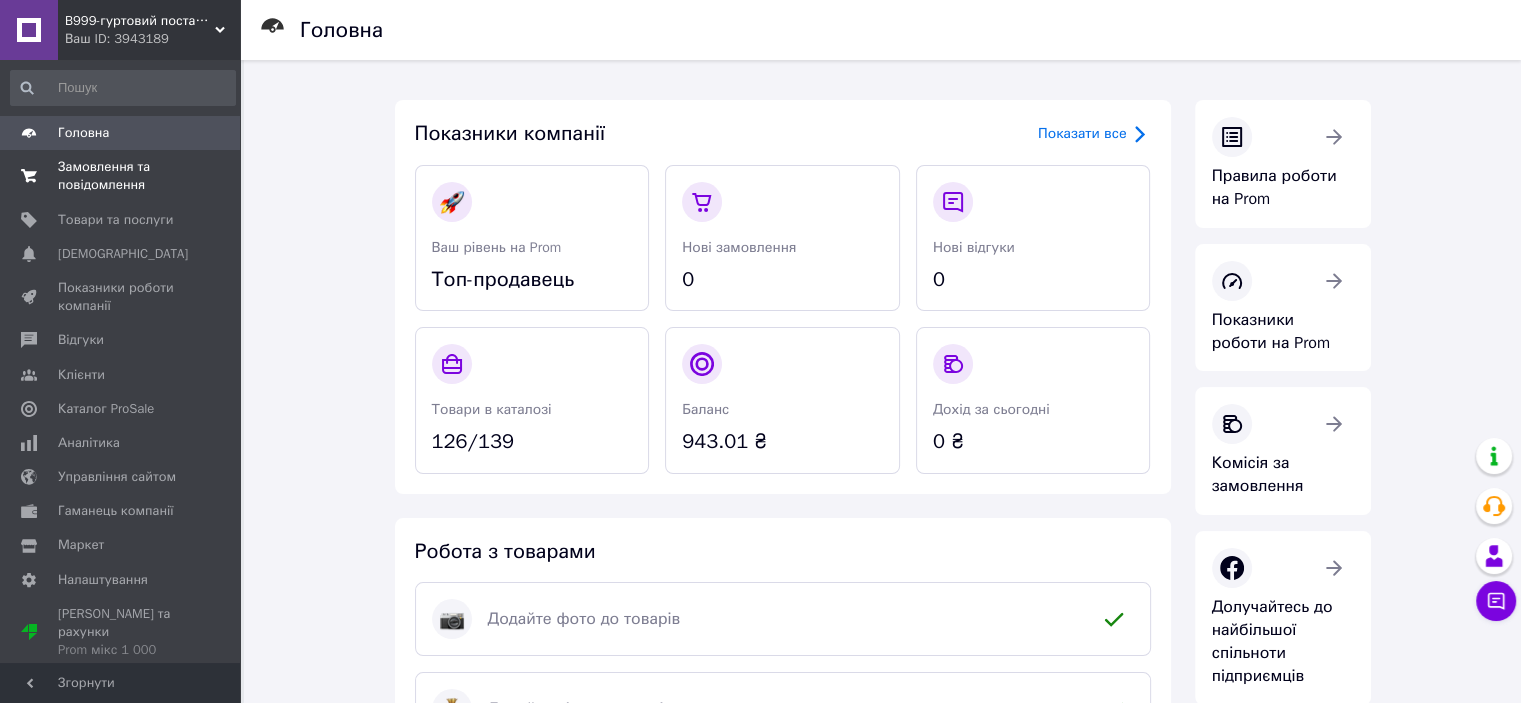 click on "Замовлення та повідомлення" at bounding box center [121, 176] 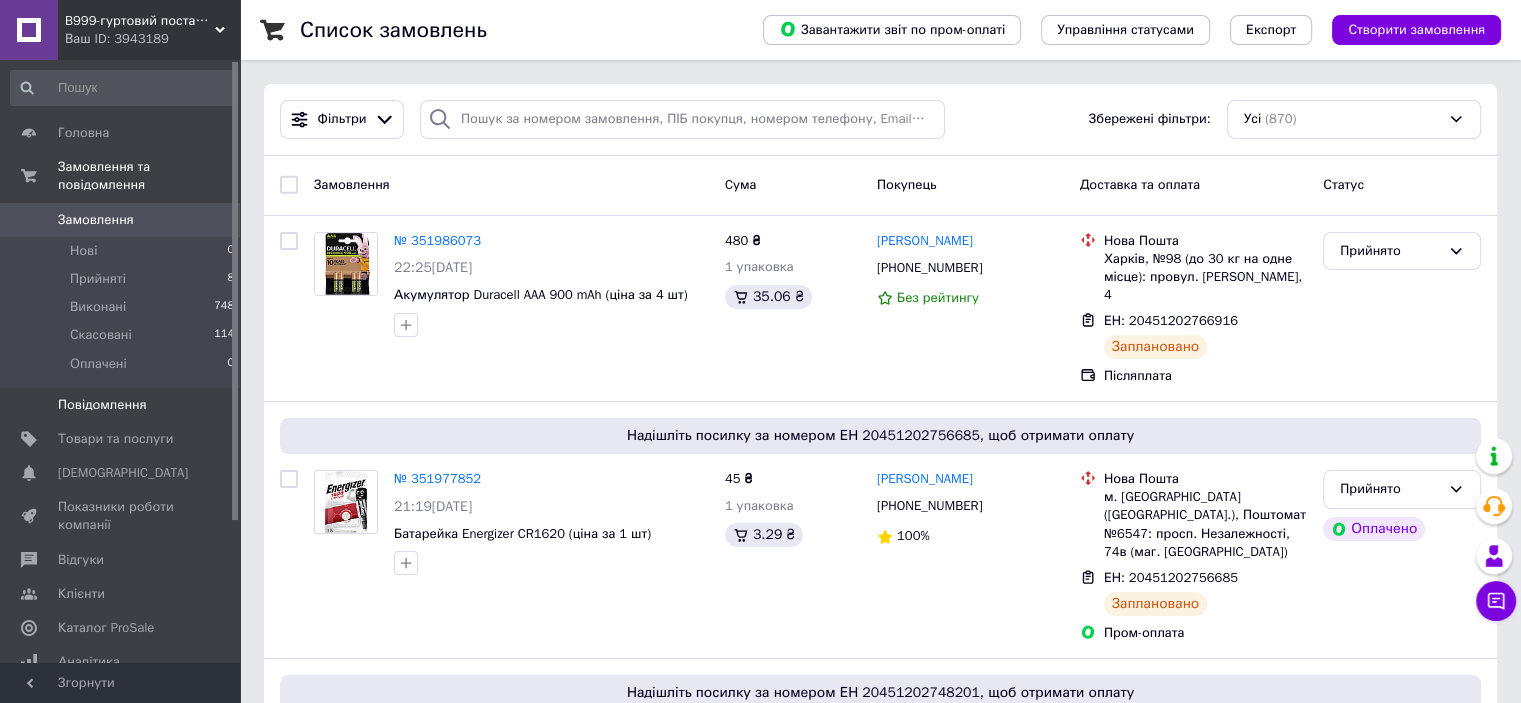 click on "Повідомлення" at bounding box center (102, 405) 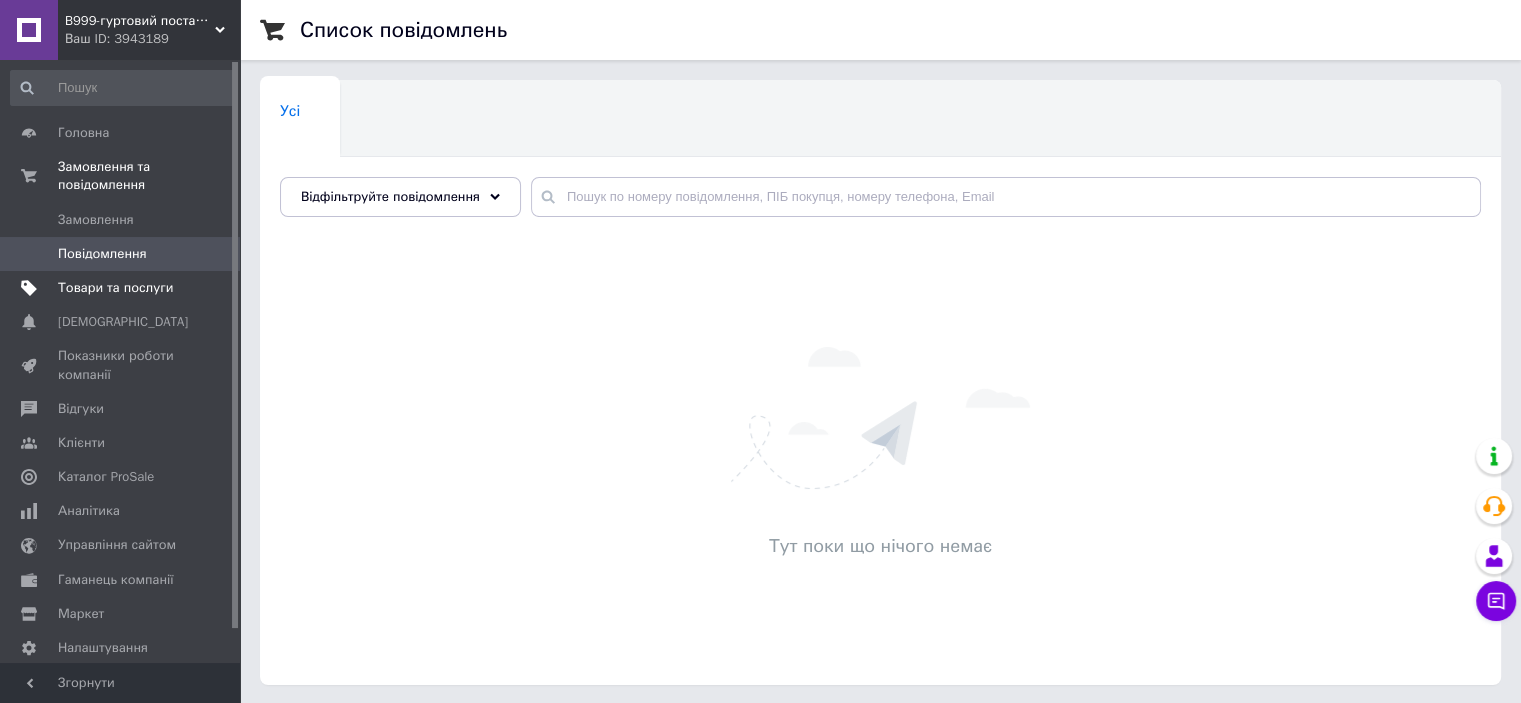 click on "Товари та послуги" at bounding box center (115, 288) 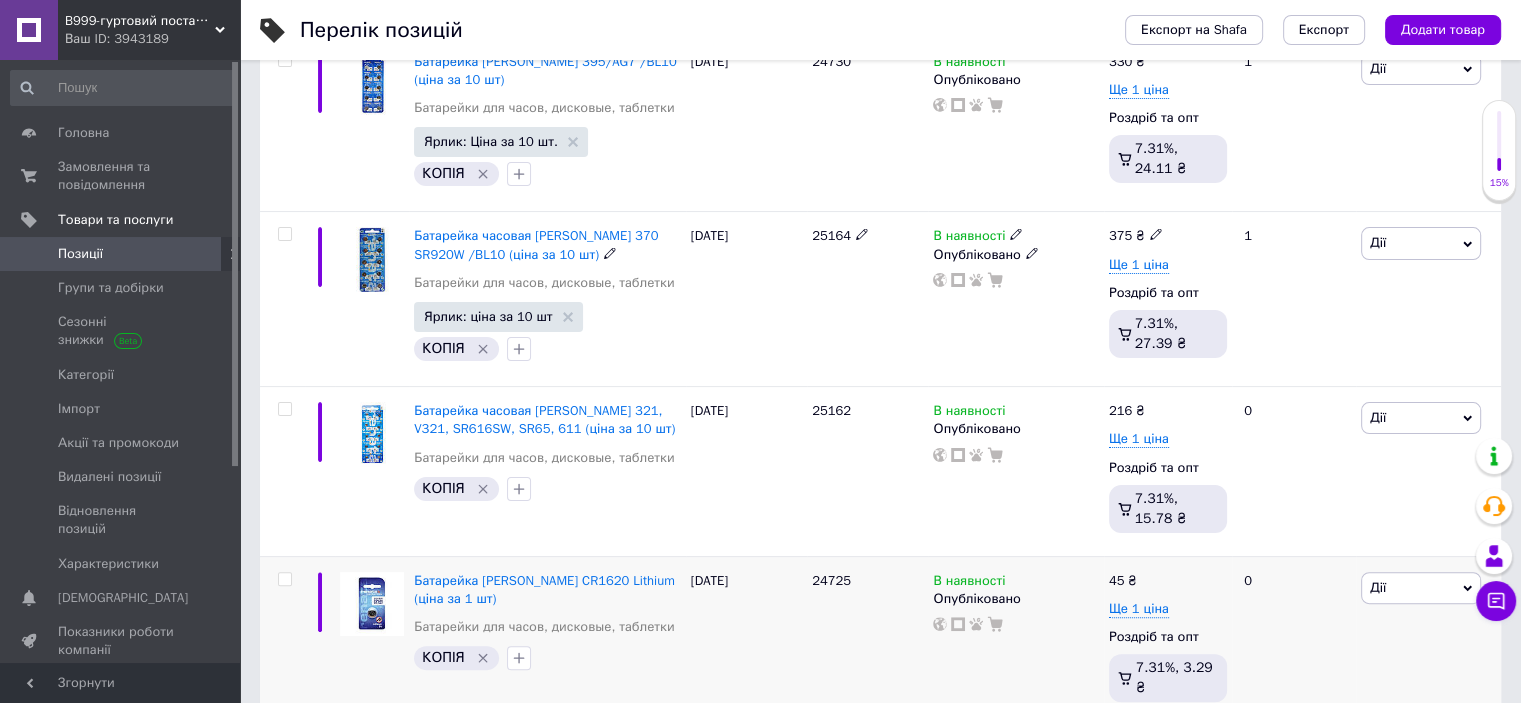 scroll, scrollTop: 700, scrollLeft: 0, axis: vertical 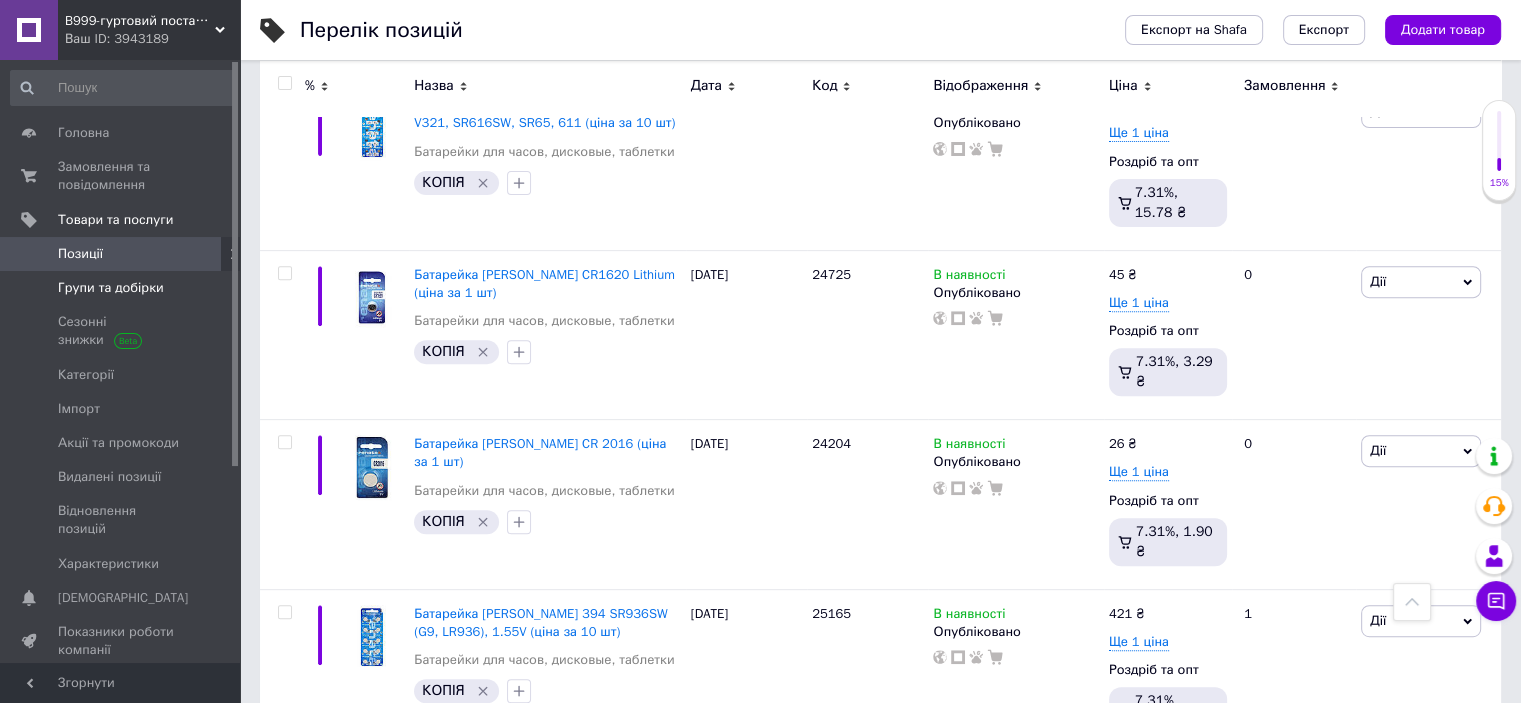 click on "Групи та добірки" at bounding box center [111, 288] 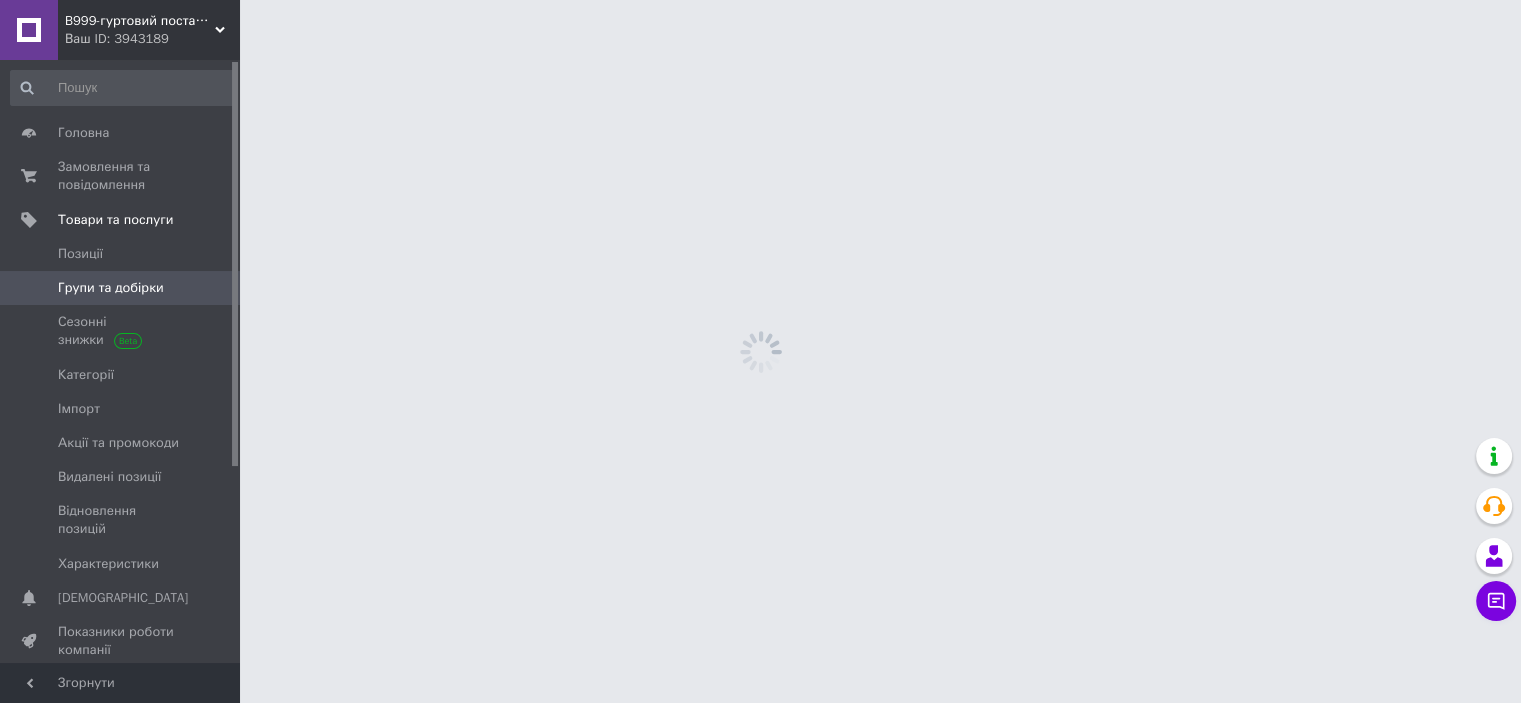 scroll, scrollTop: 0, scrollLeft: 0, axis: both 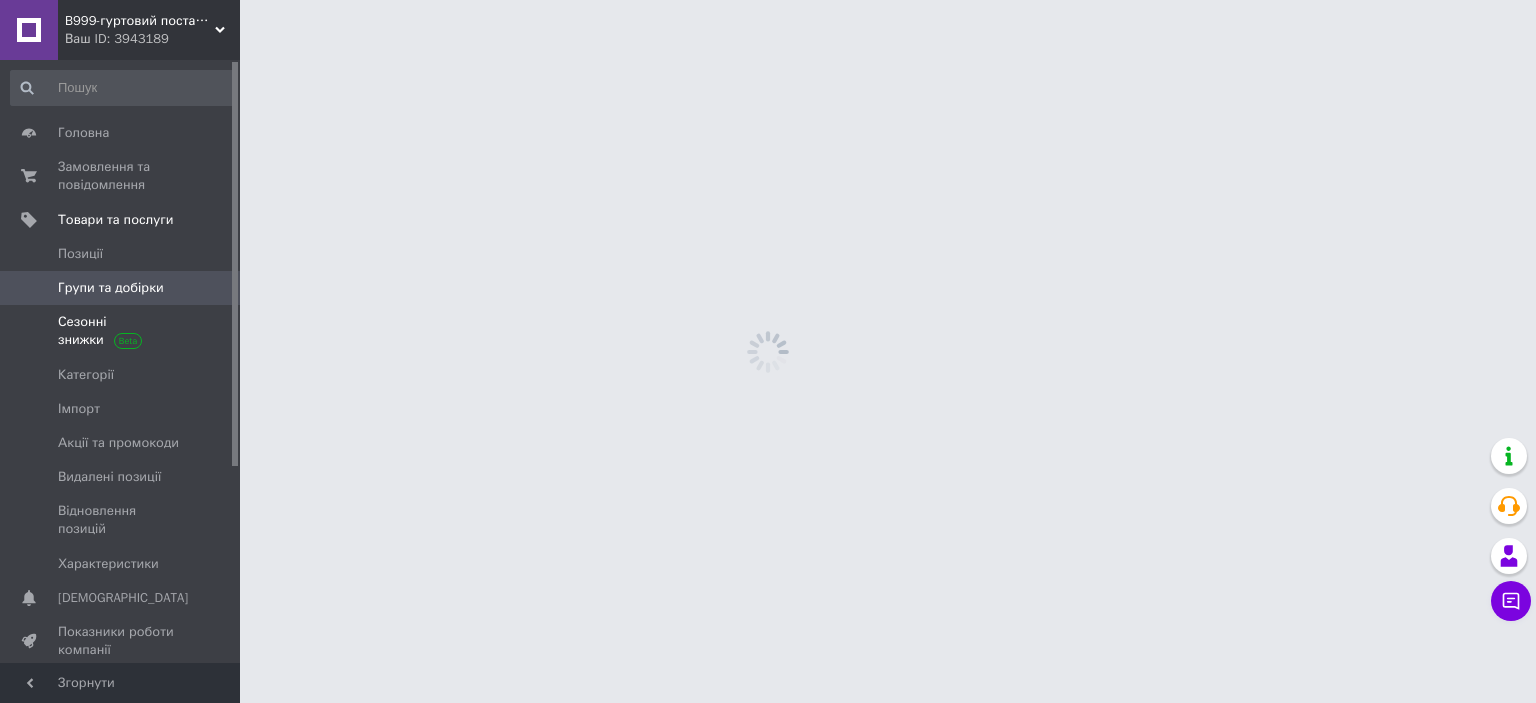 click on "Сезонні знижки" at bounding box center (121, 331) 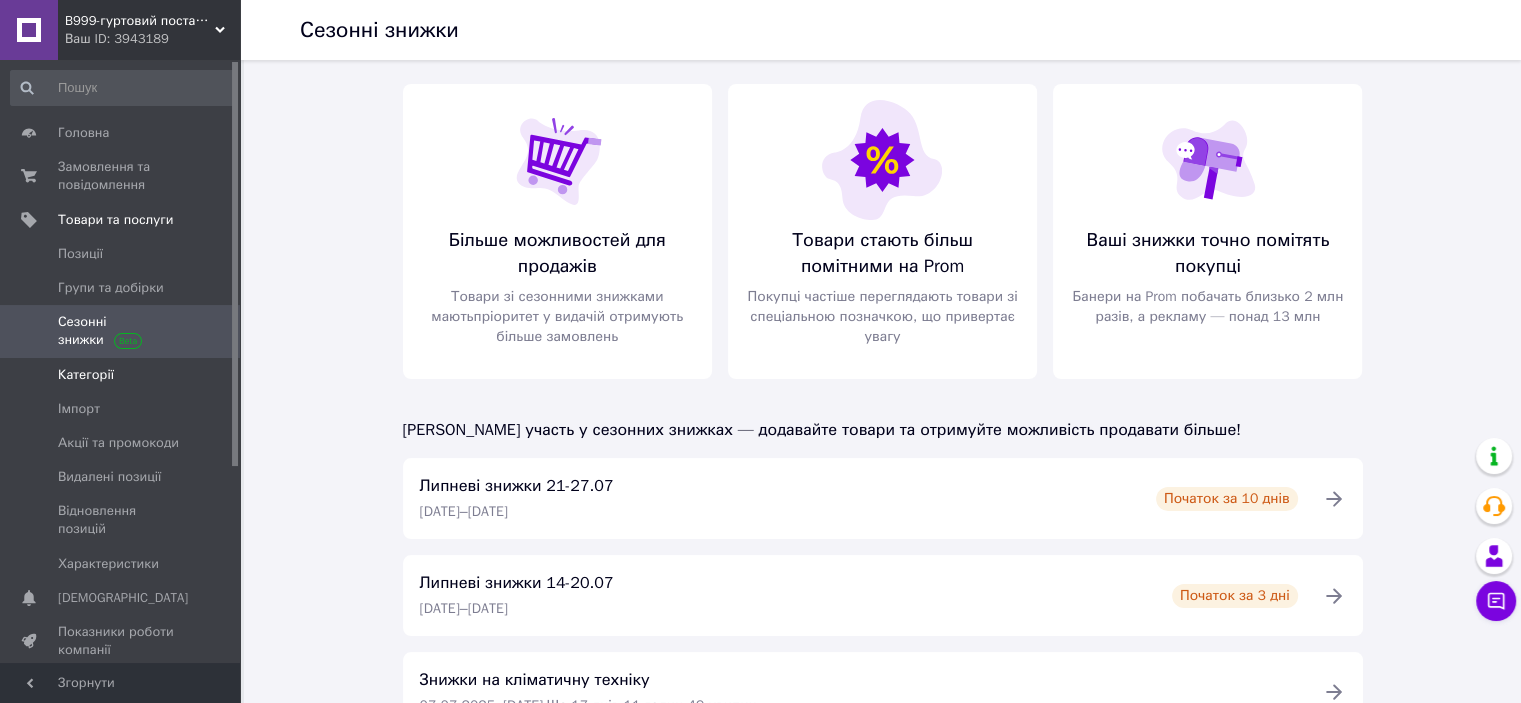 click on "Категорії" at bounding box center (86, 375) 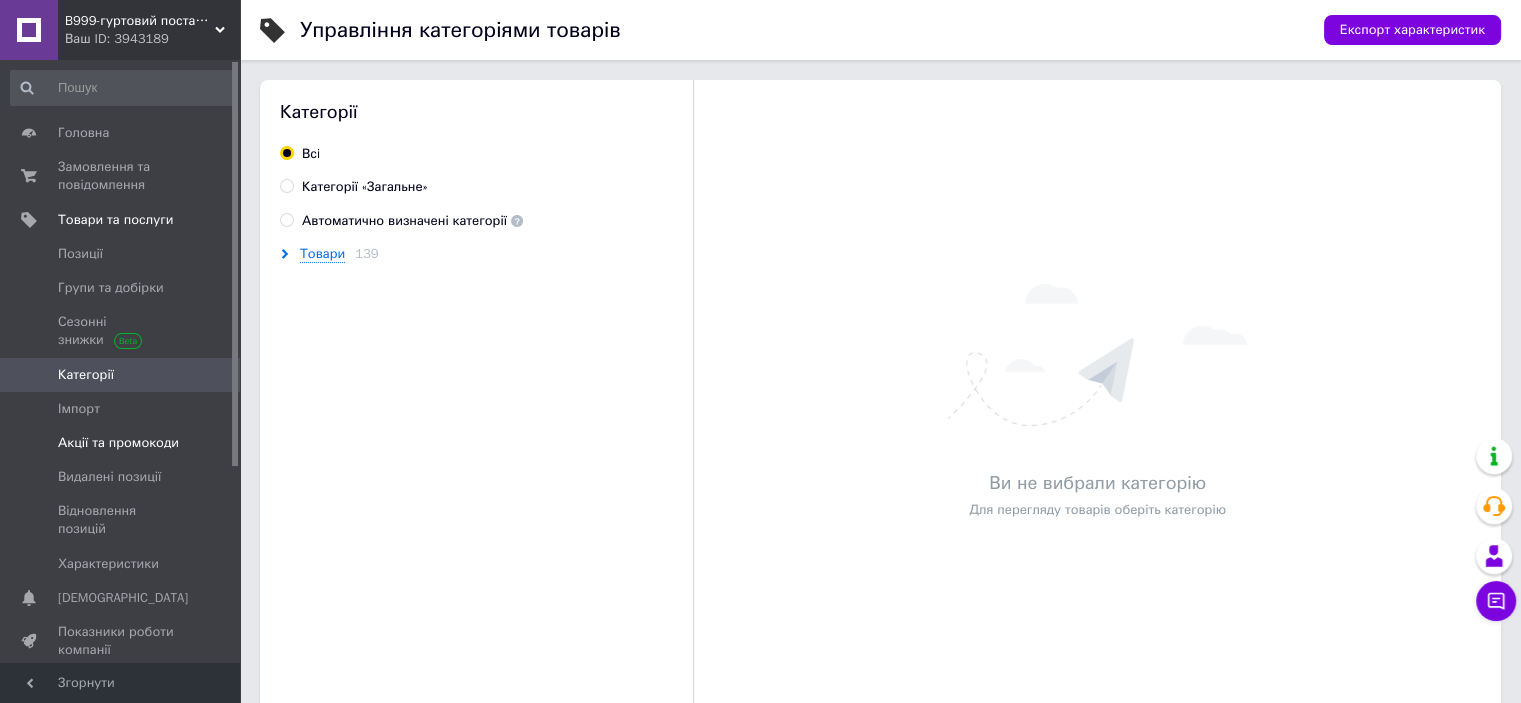 click on "Акції та промокоди" at bounding box center [118, 443] 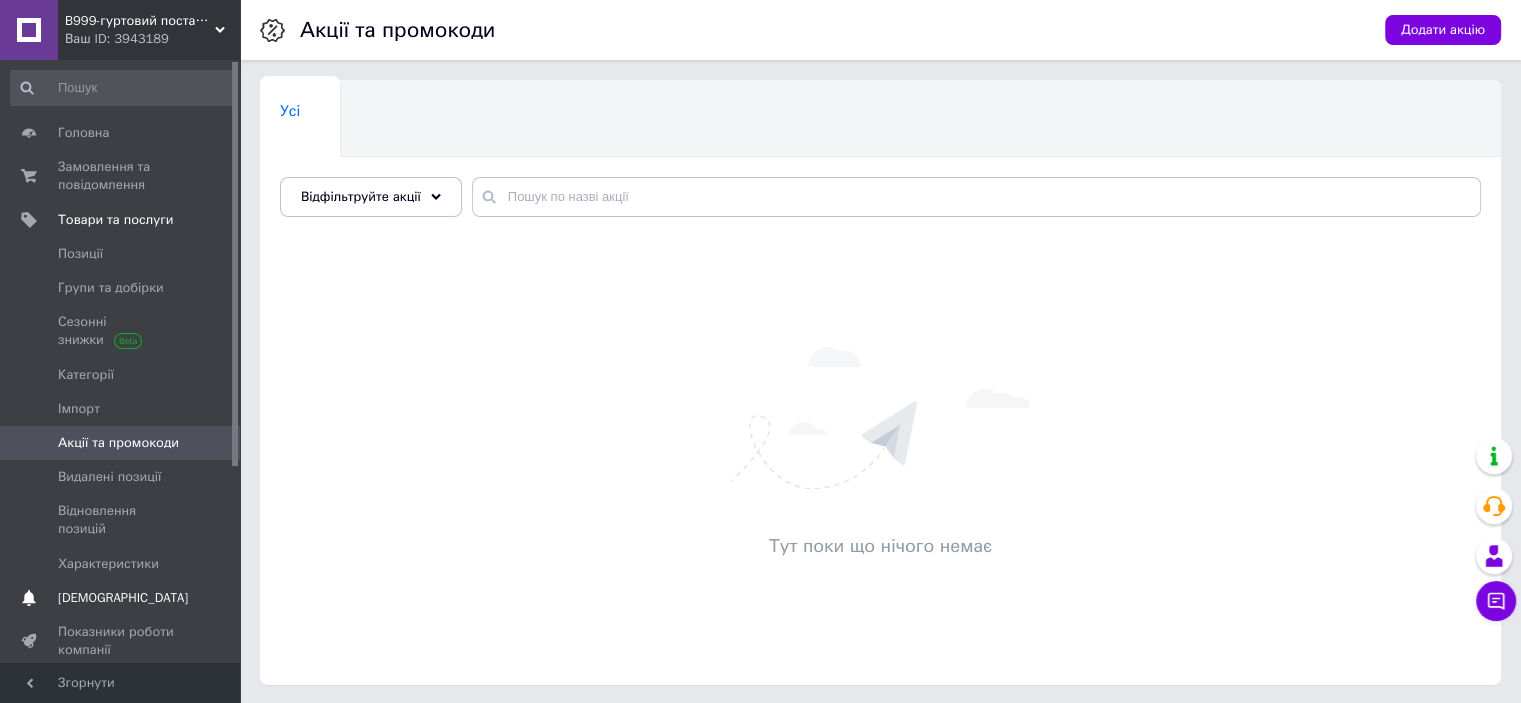 click on "[DEMOGRAPHIC_DATA]" at bounding box center [123, 598] 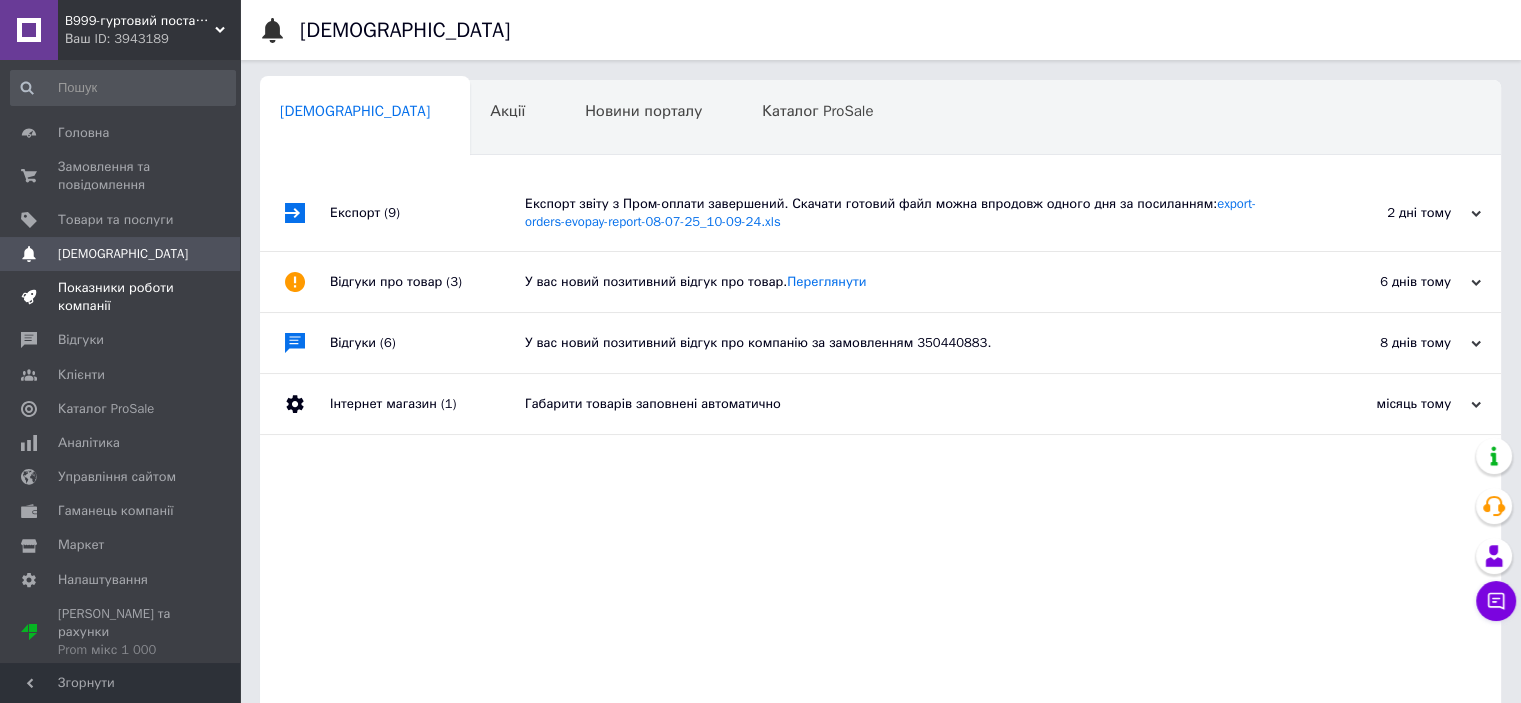 click on "Показники роботи компанії" at bounding box center (121, 297) 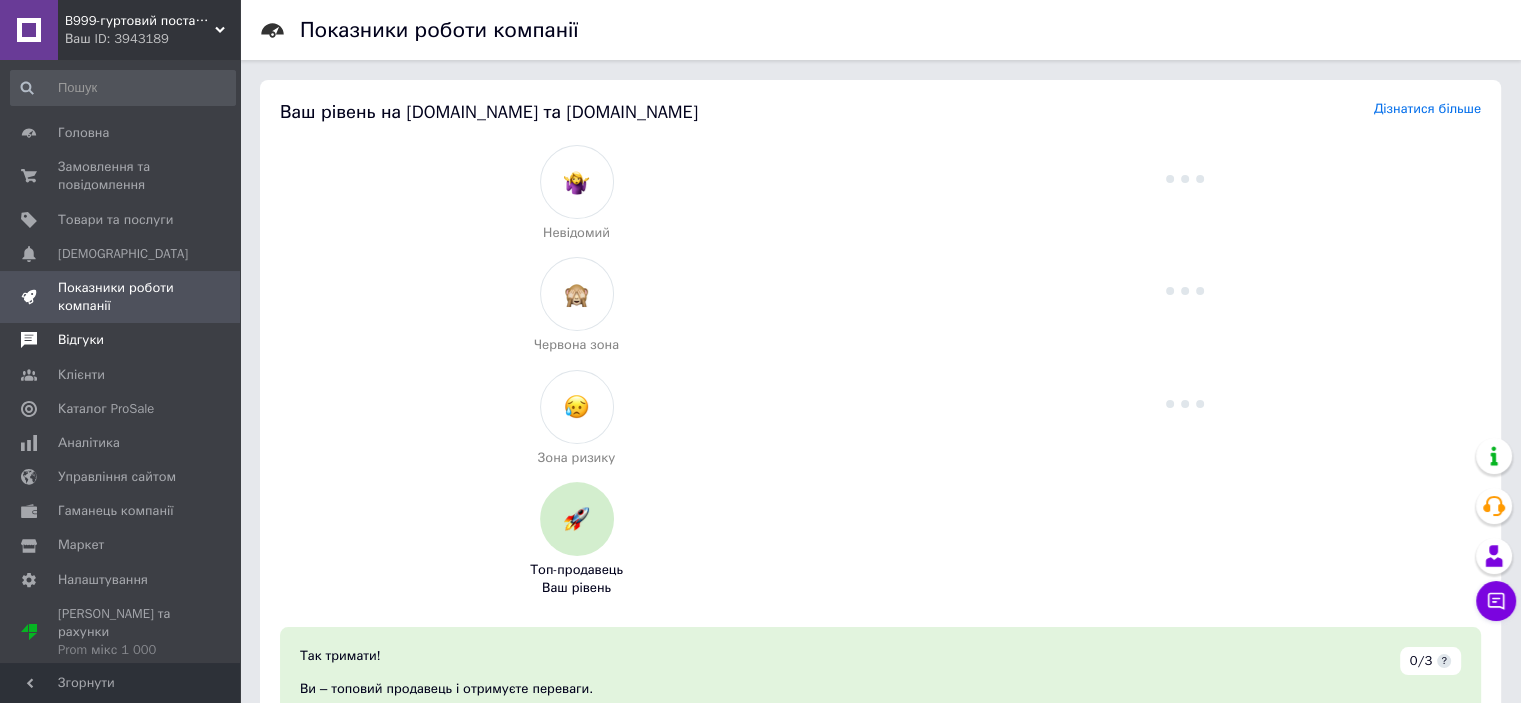 click on "Відгуки" at bounding box center (81, 340) 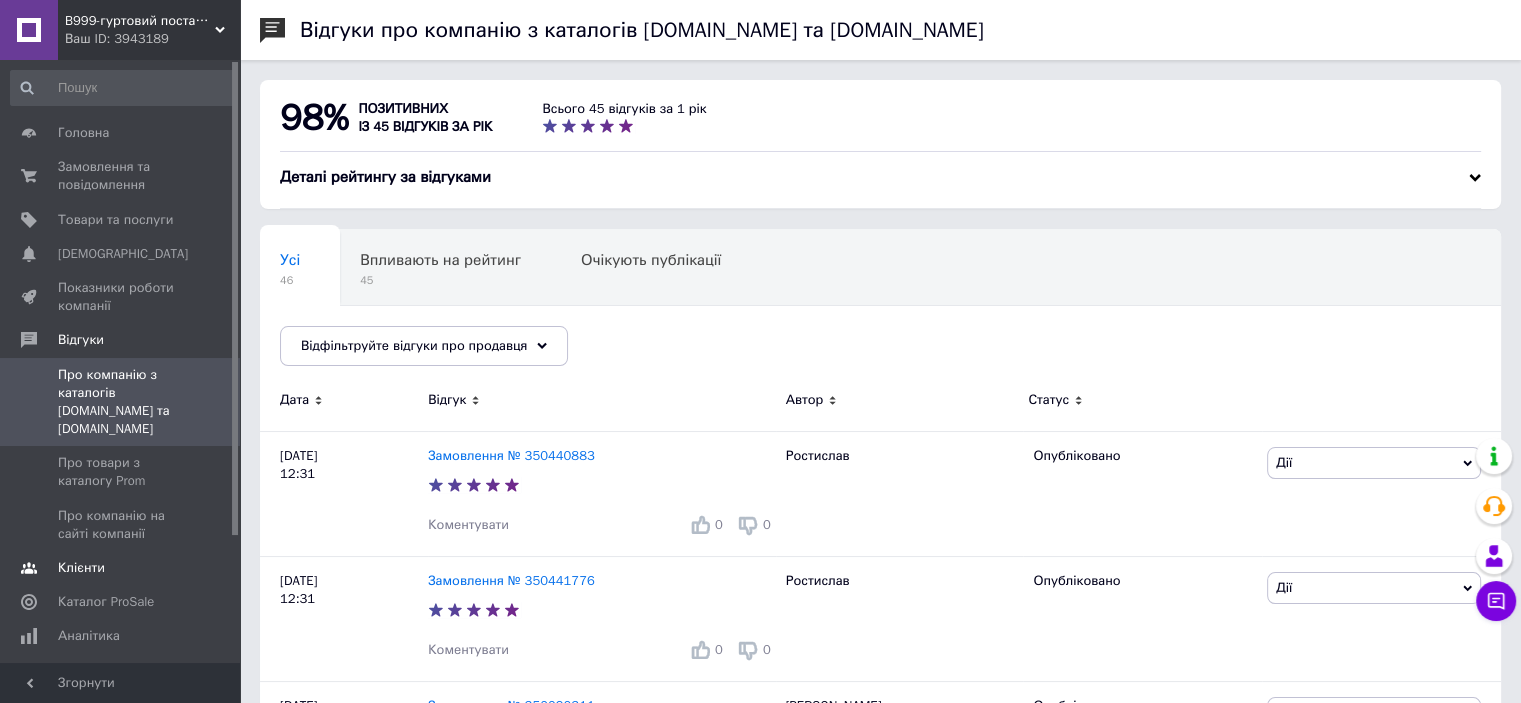 click on "Клієнти" at bounding box center (81, 568) 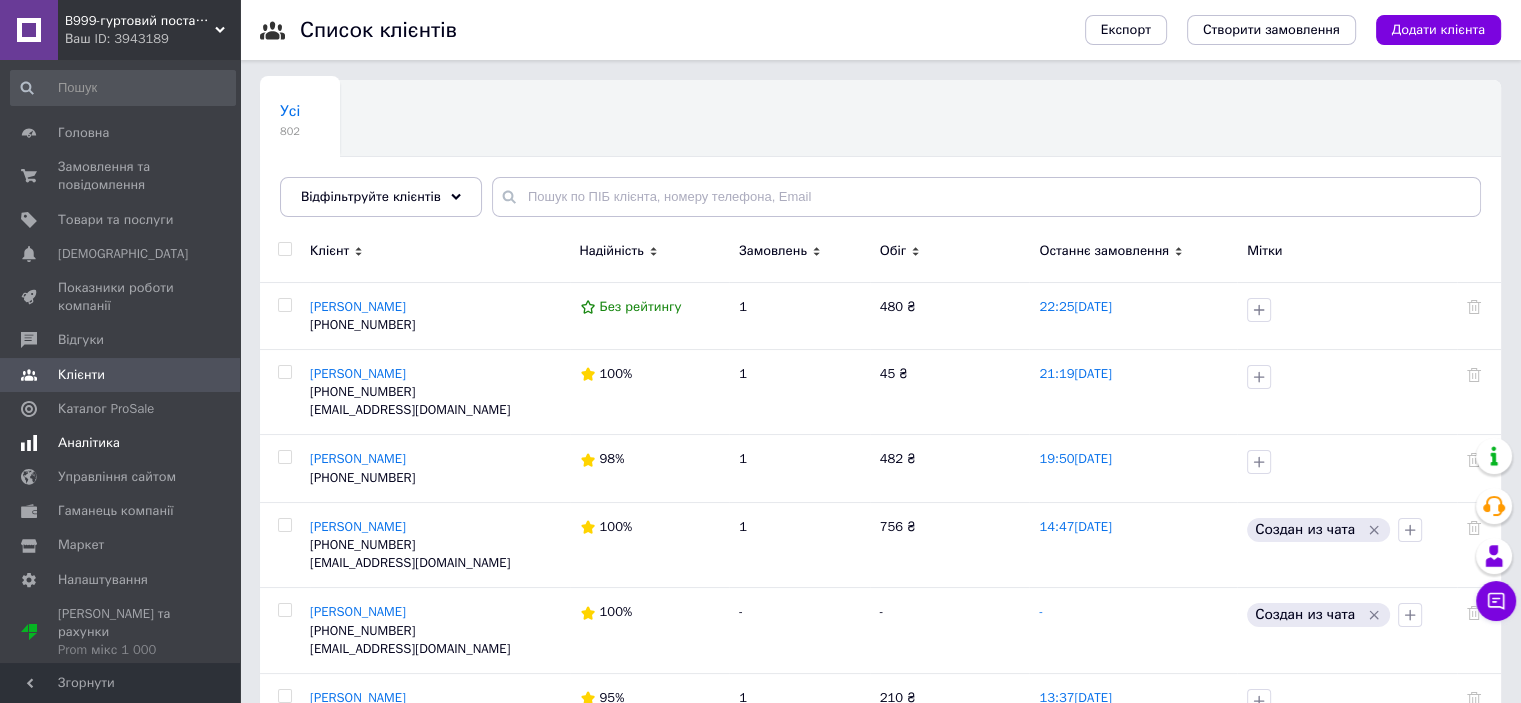 click on "Аналітика" at bounding box center [89, 443] 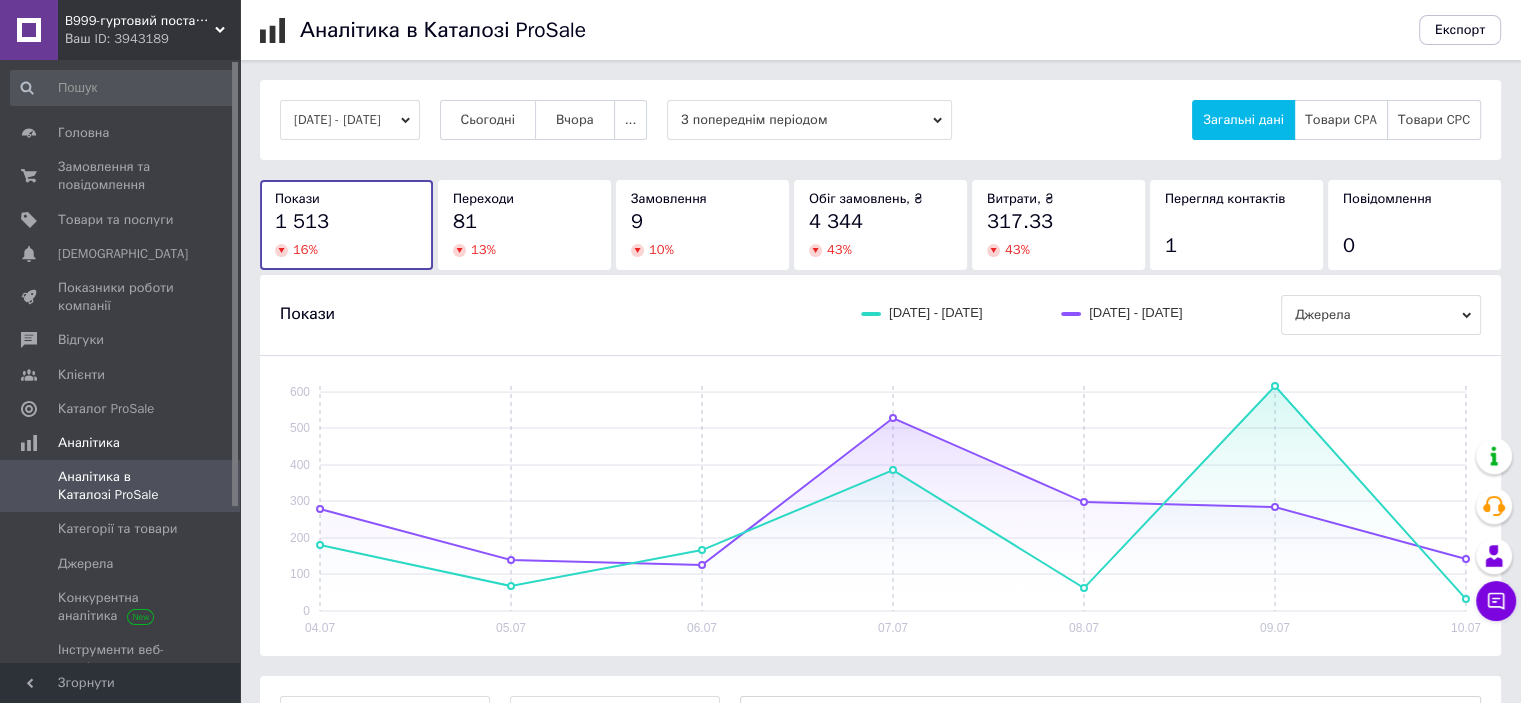 scroll, scrollTop: 100, scrollLeft: 0, axis: vertical 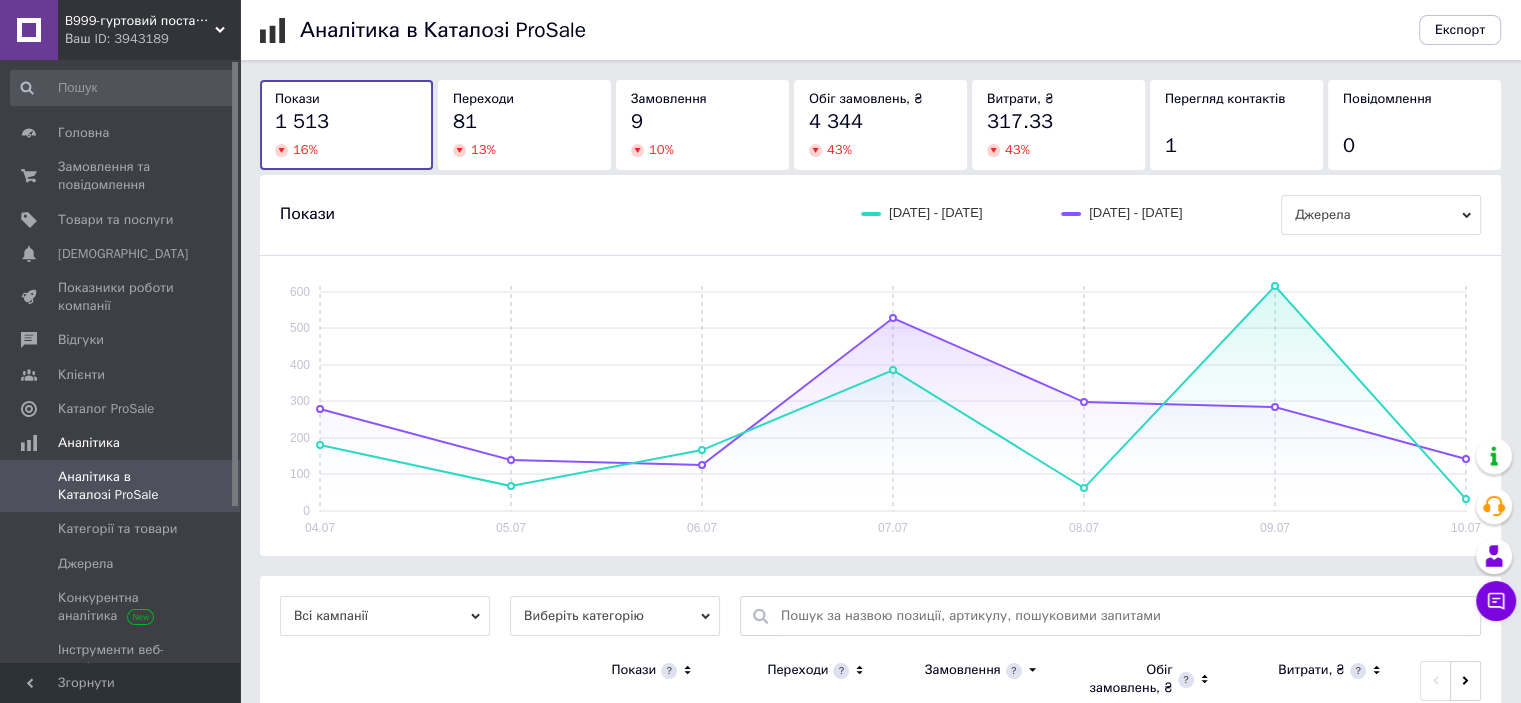 click on "Джерела" at bounding box center (1381, 215) 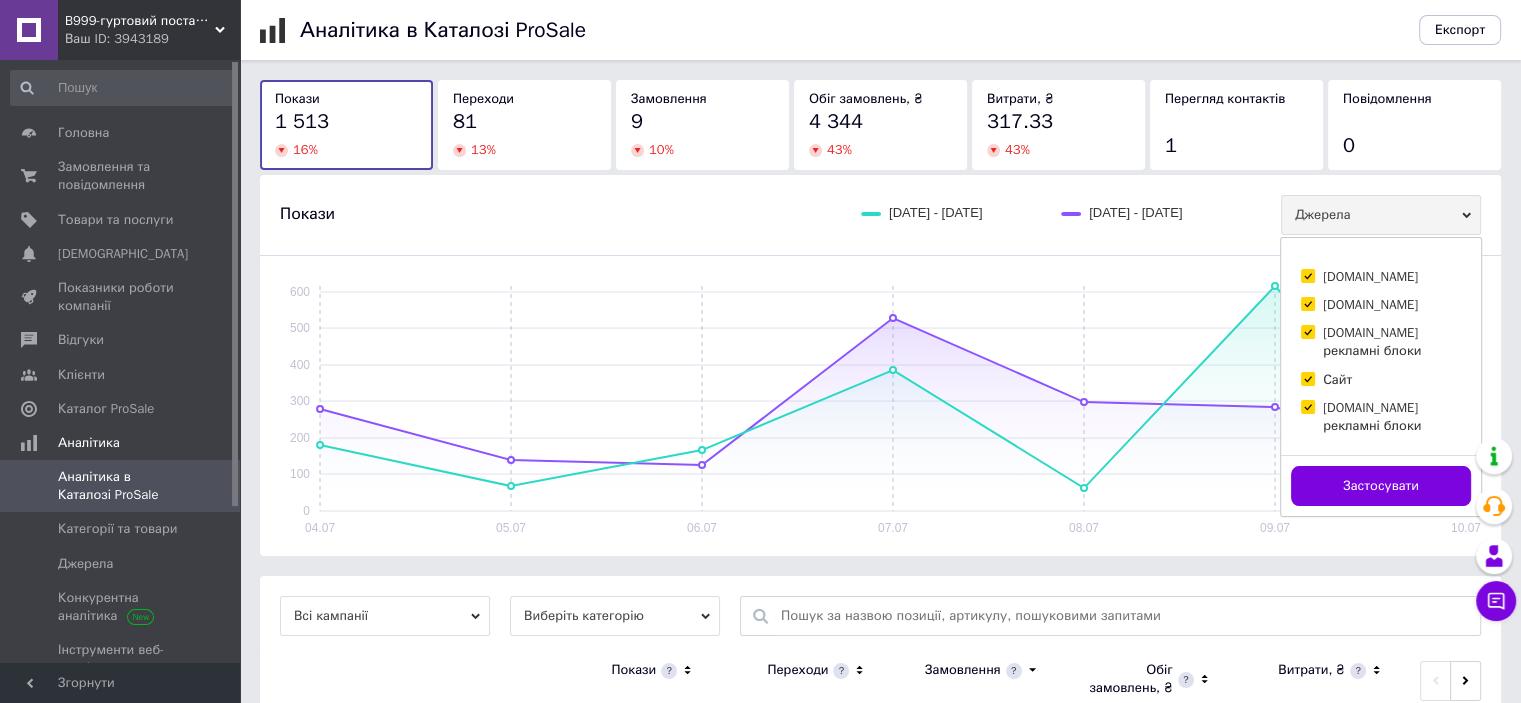 click on "Джерела" at bounding box center (1381, 215) 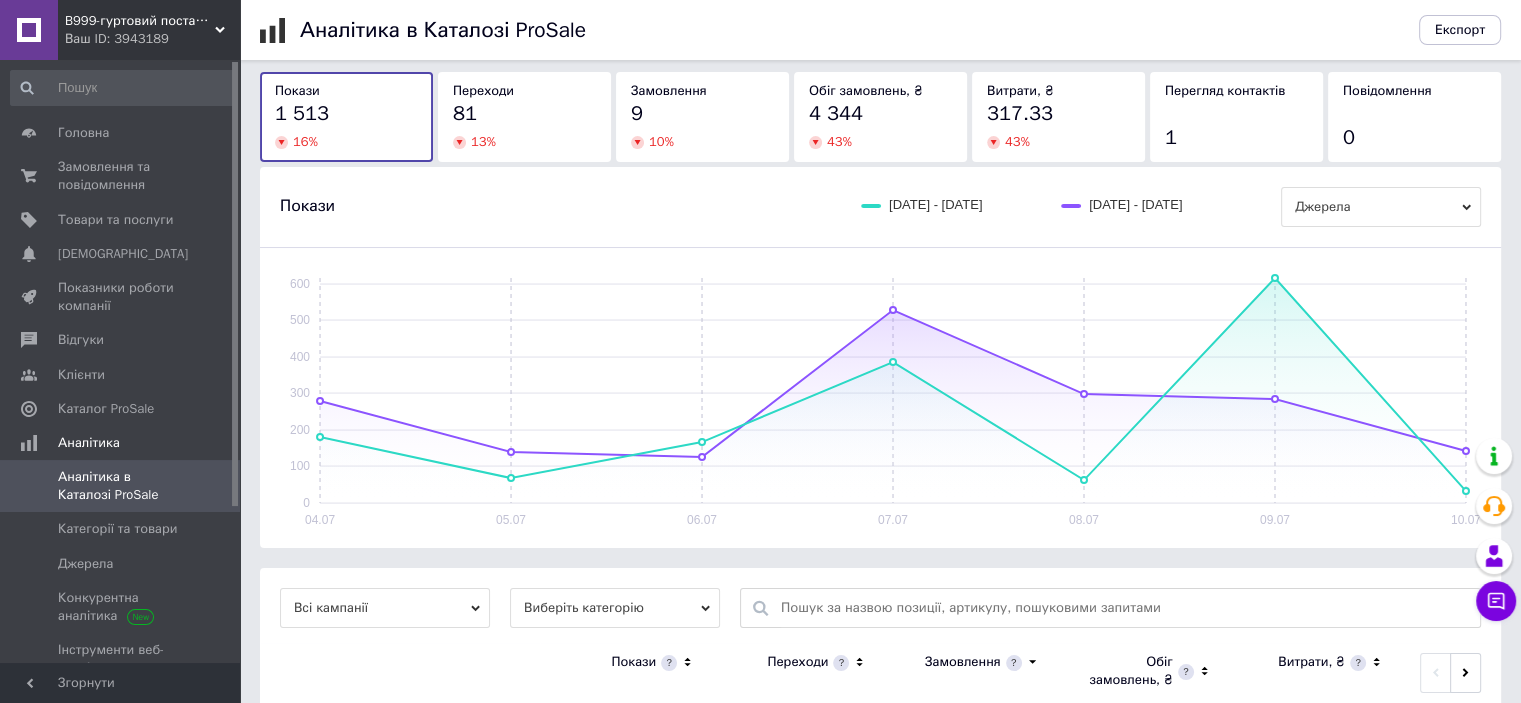 scroll, scrollTop: 233, scrollLeft: 0, axis: vertical 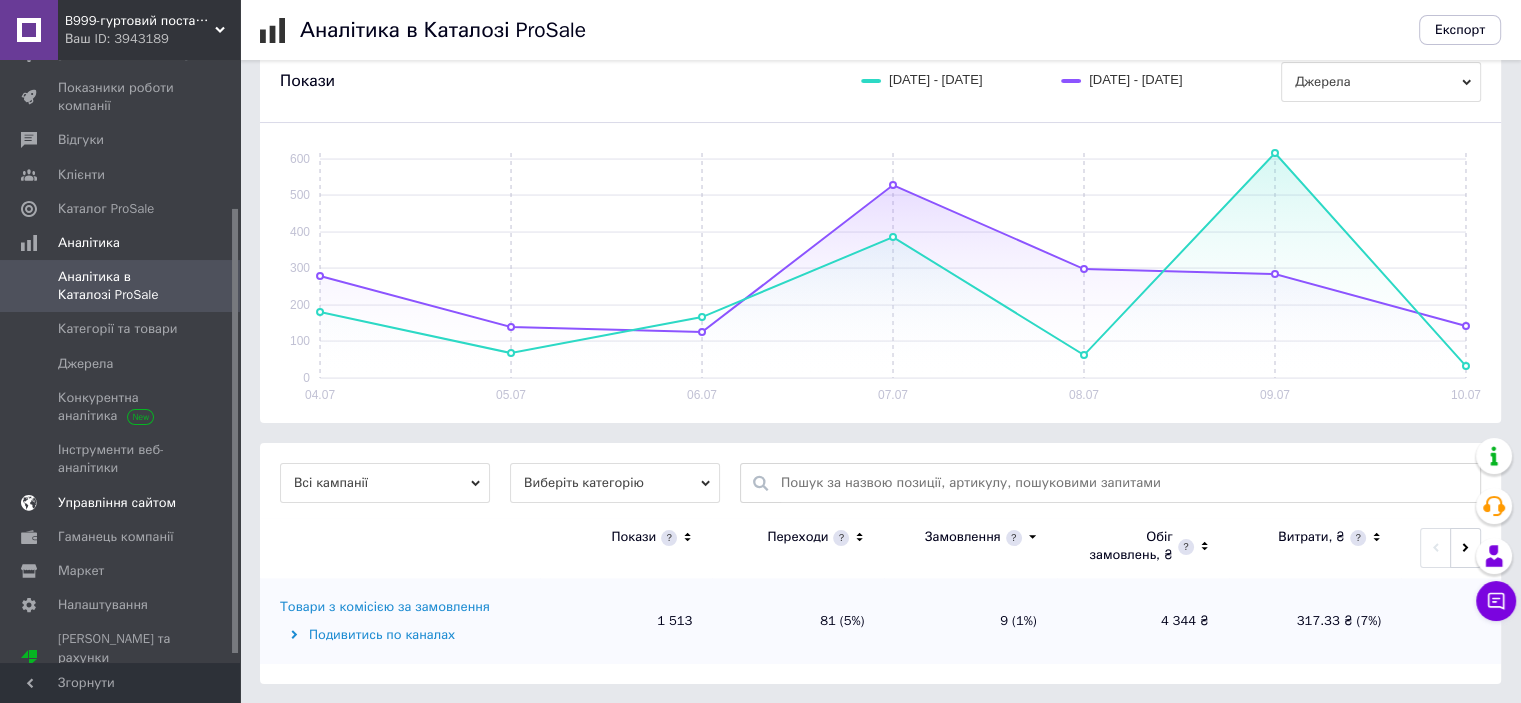 click on "Управління сайтом" at bounding box center (117, 503) 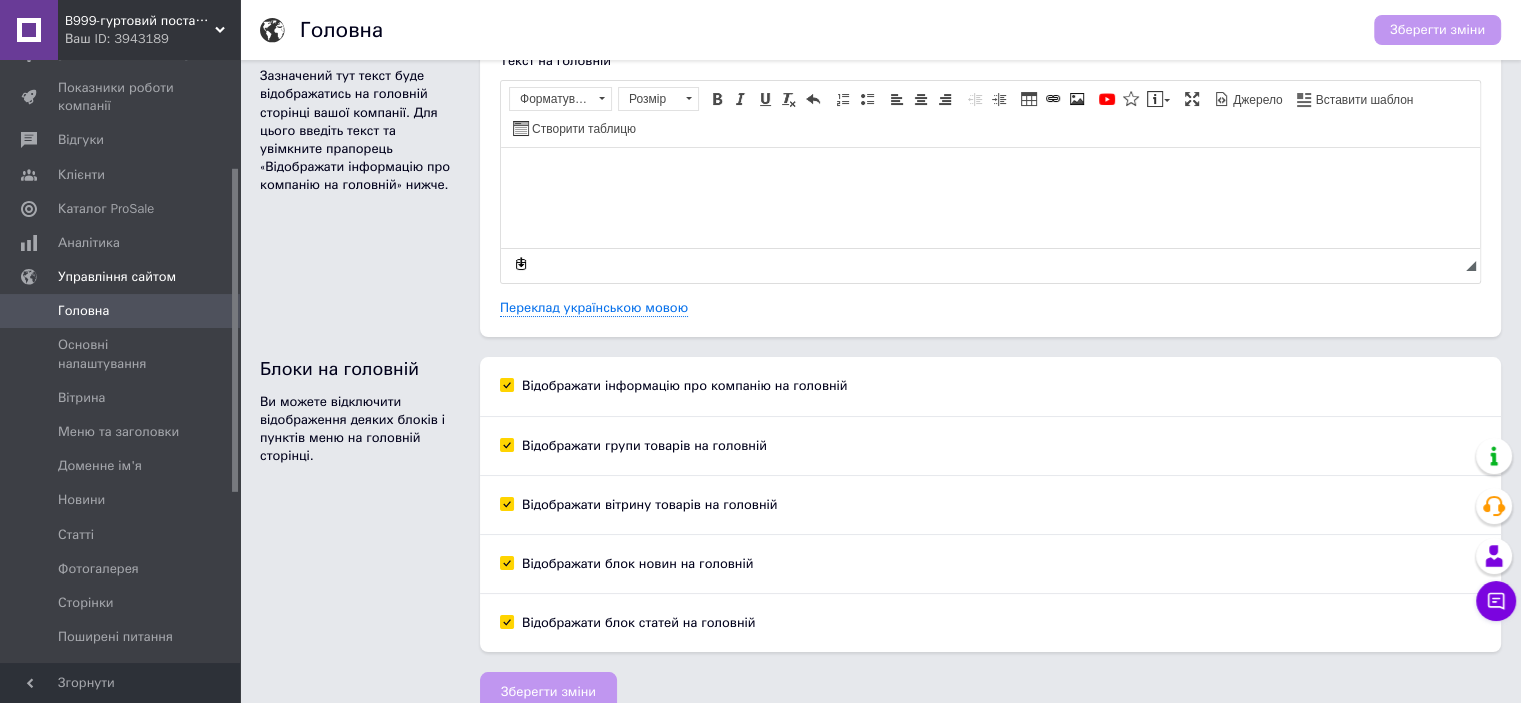 scroll, scrollTop: 74, scrollLeft: 0, axis: vertical 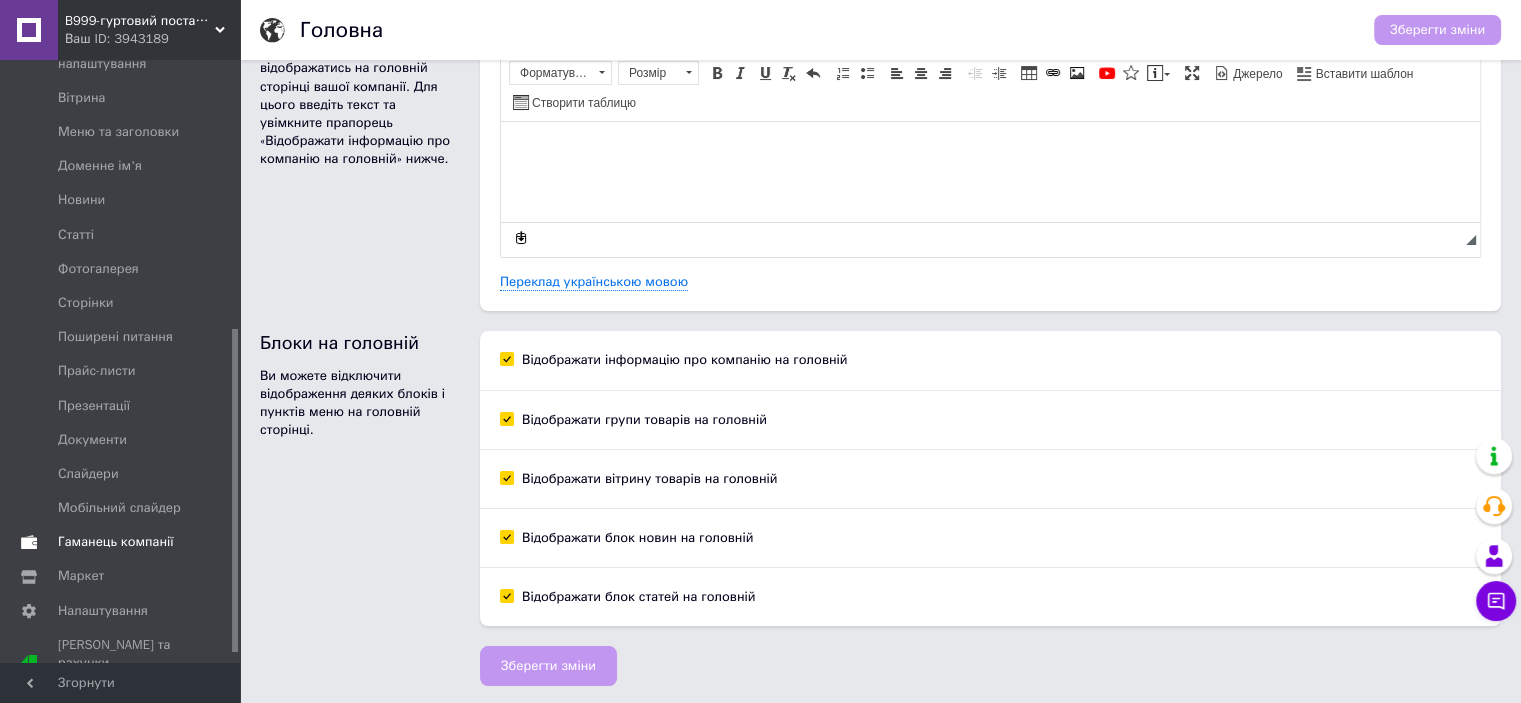 click on "Гаманець компанії" at bounding box center (116, 542) 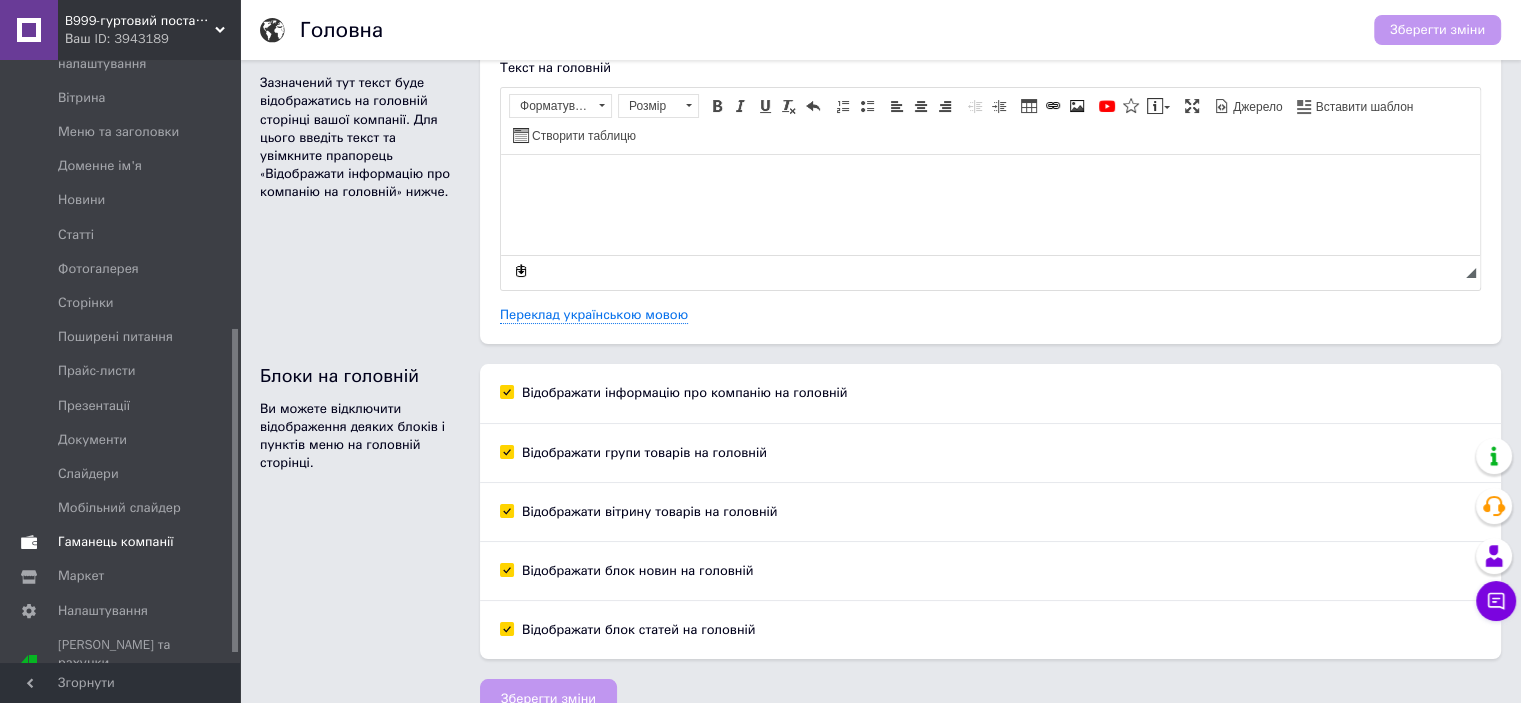 scroll, scrollTop: 37, scrollLeft: 0, axis: vertical 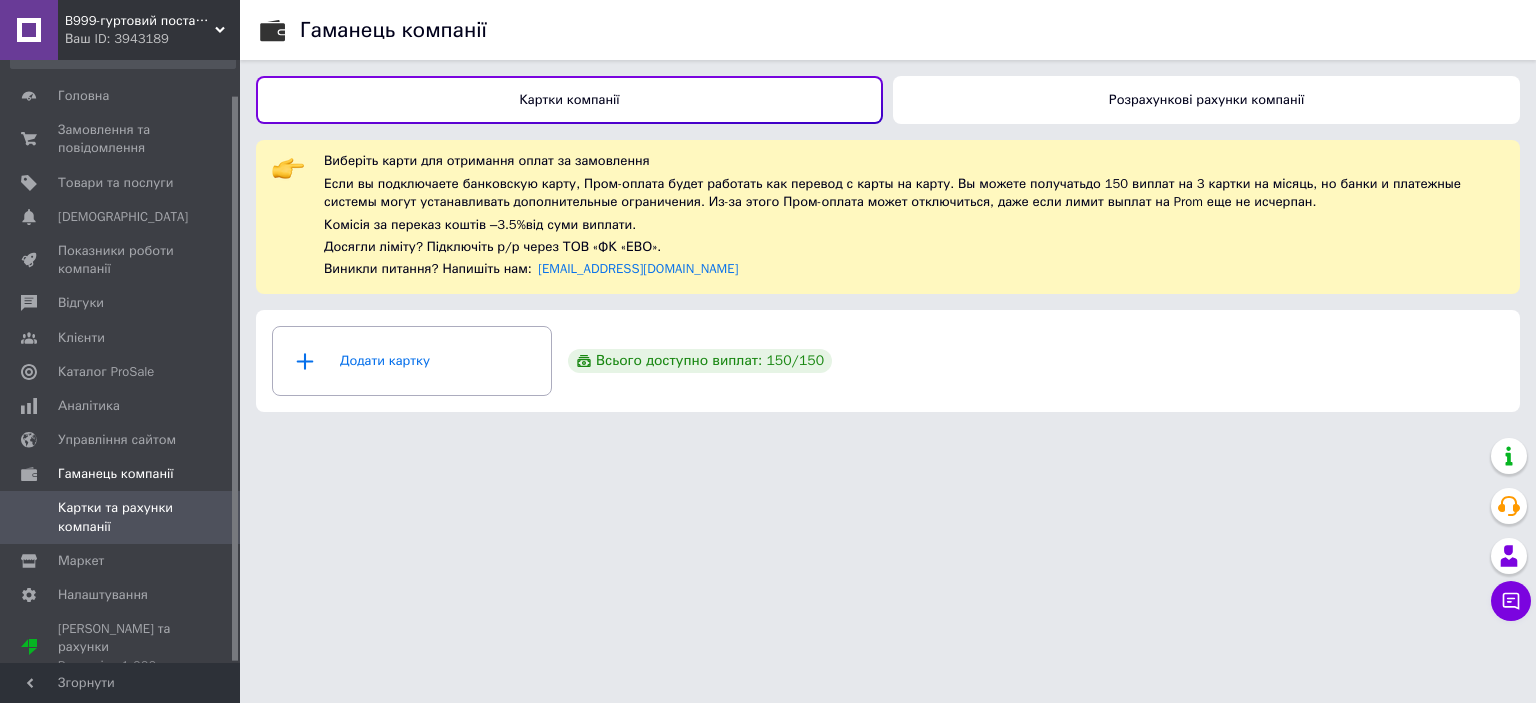 click on "Картки та рахунки компанії" at bounding box center [121, 517] 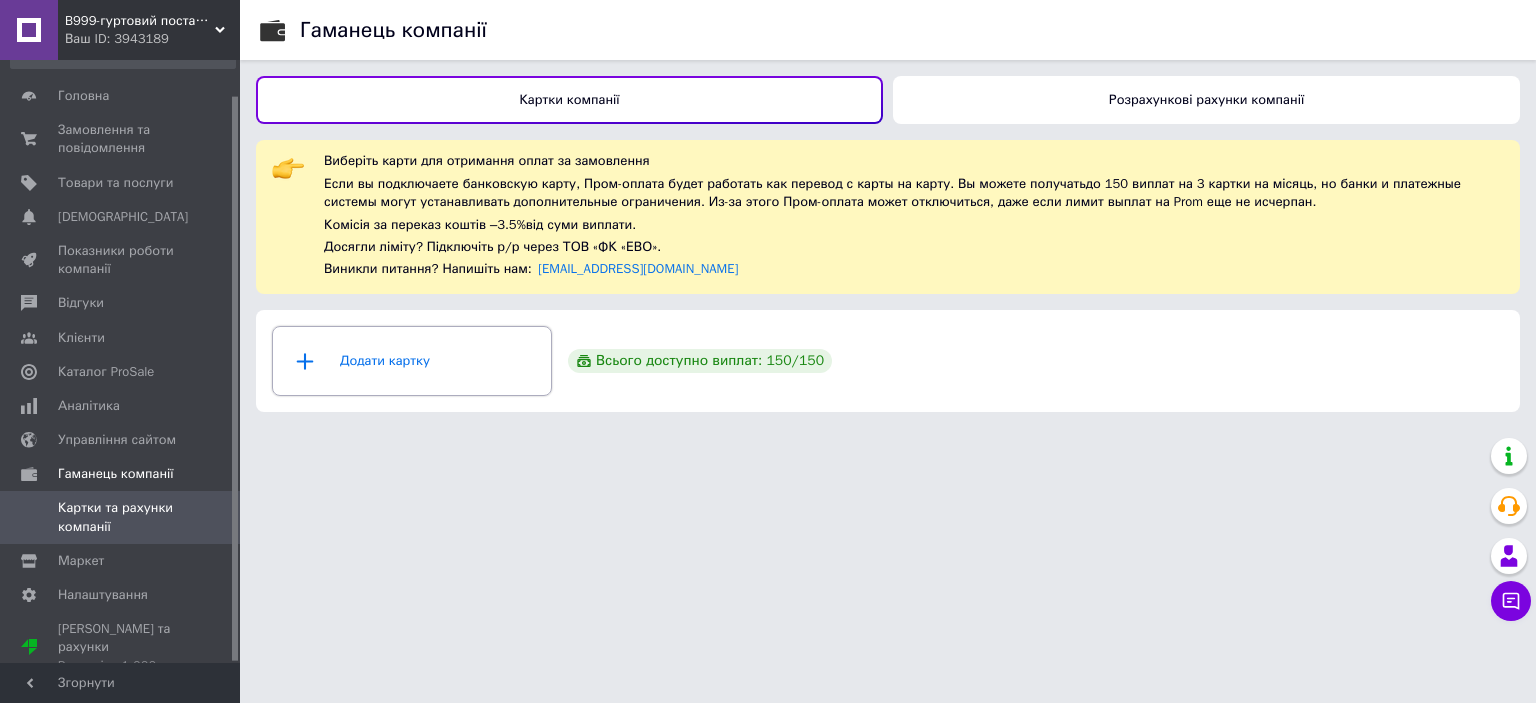 click on "Додати картку" at bounding box center [412, 361] 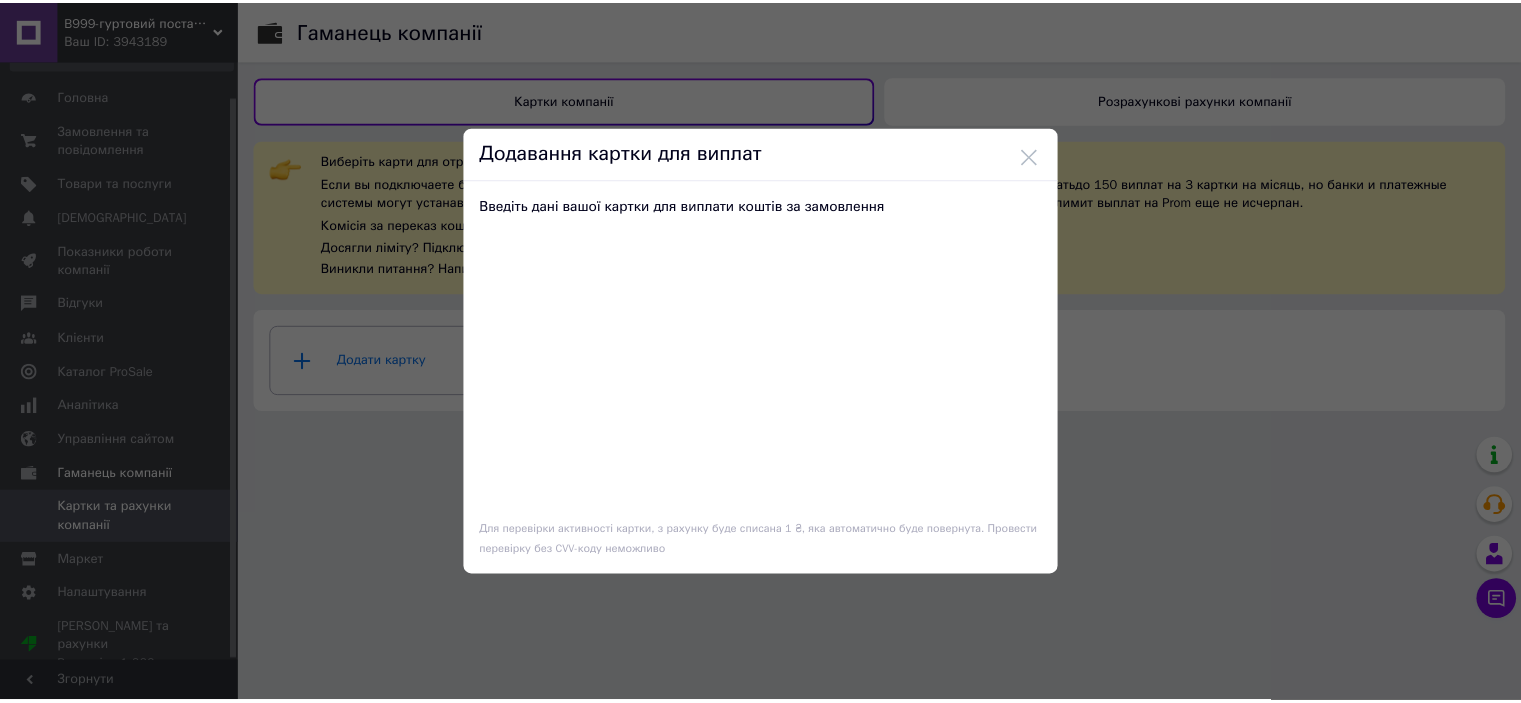 scroll, scrollTop: 0, scrollLeft: 0, axis: both 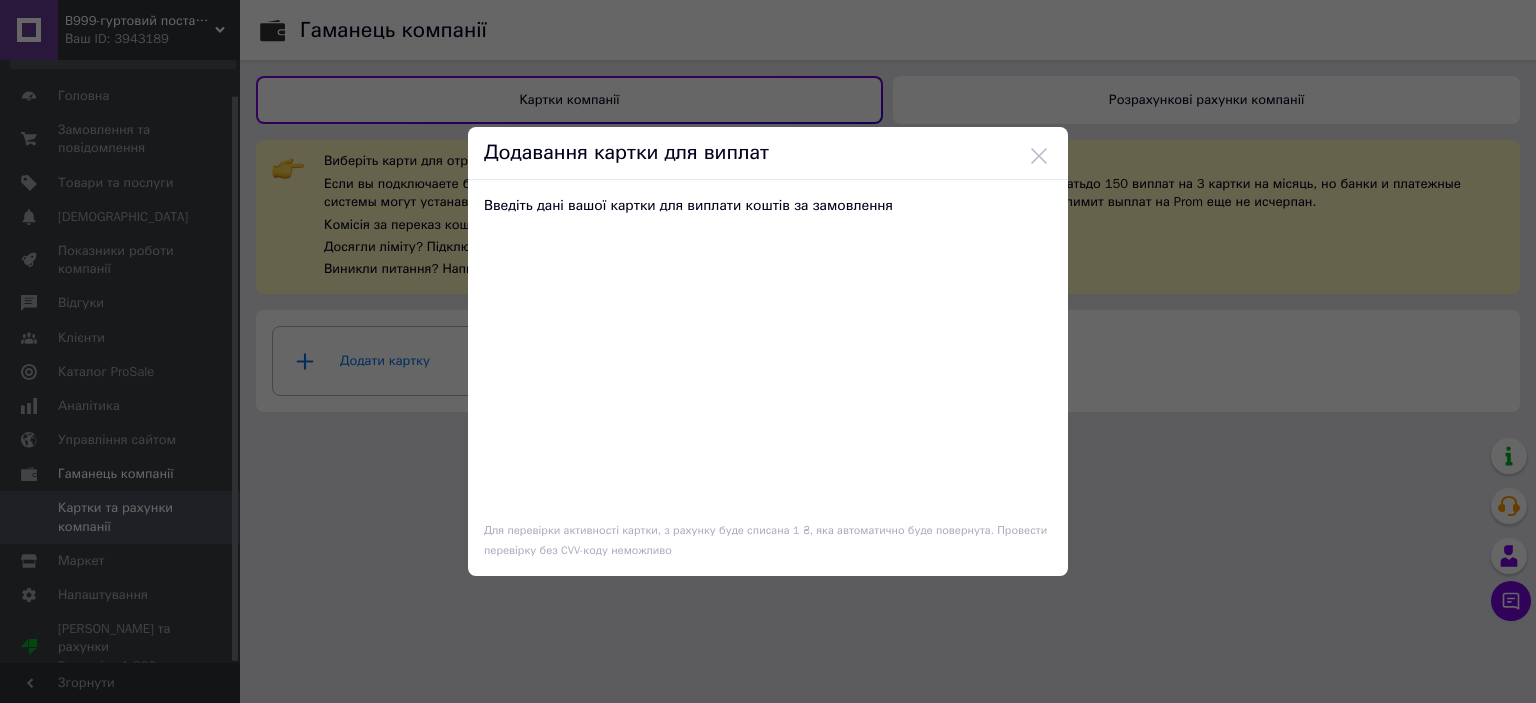 click on "Додавання картки для виплат" at bounding box center (768, 153) 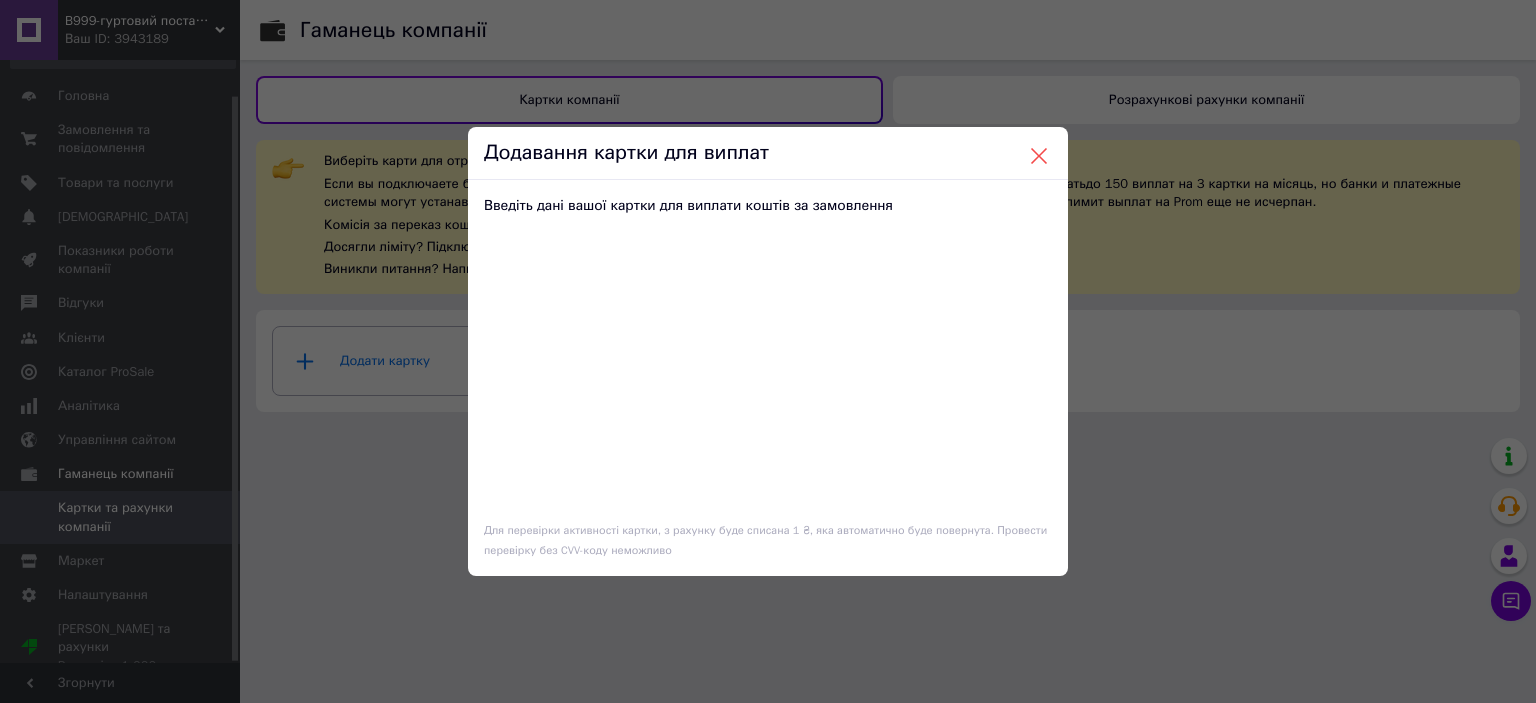 click at bounding box center (1039, 156) 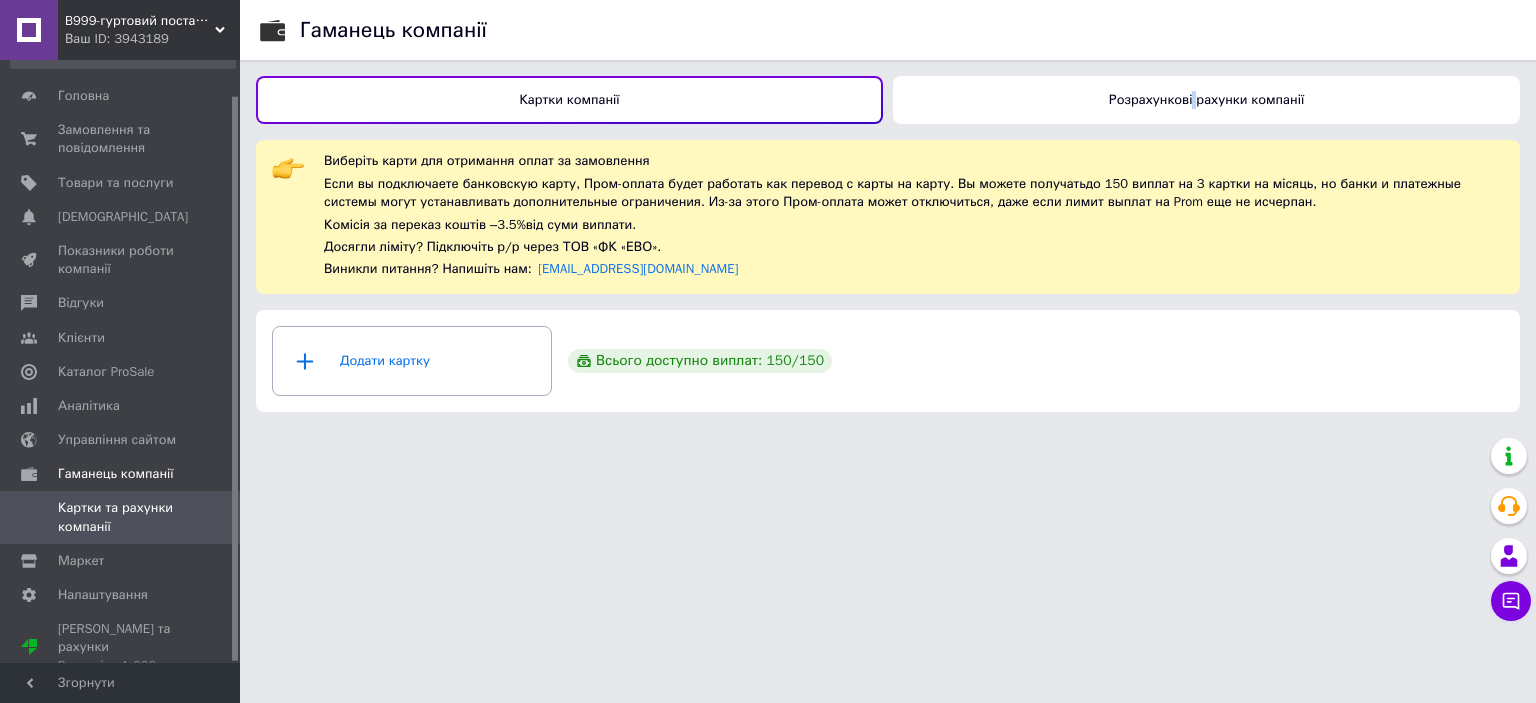 click on "Розрахункові рахунки компанії" at bounding box center [1206, 99] 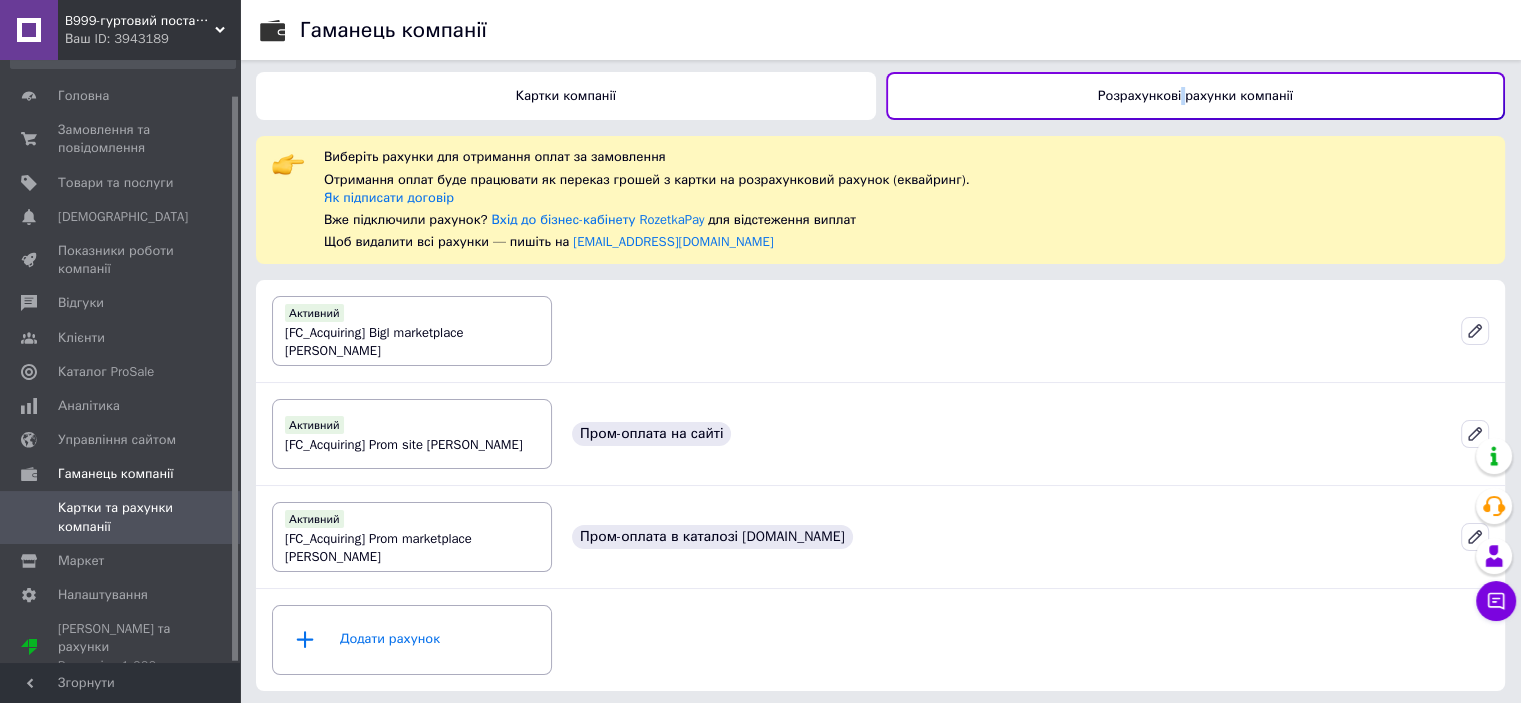 scroll, scrollTop: 4, scrollLeft: 0, axis: vertical 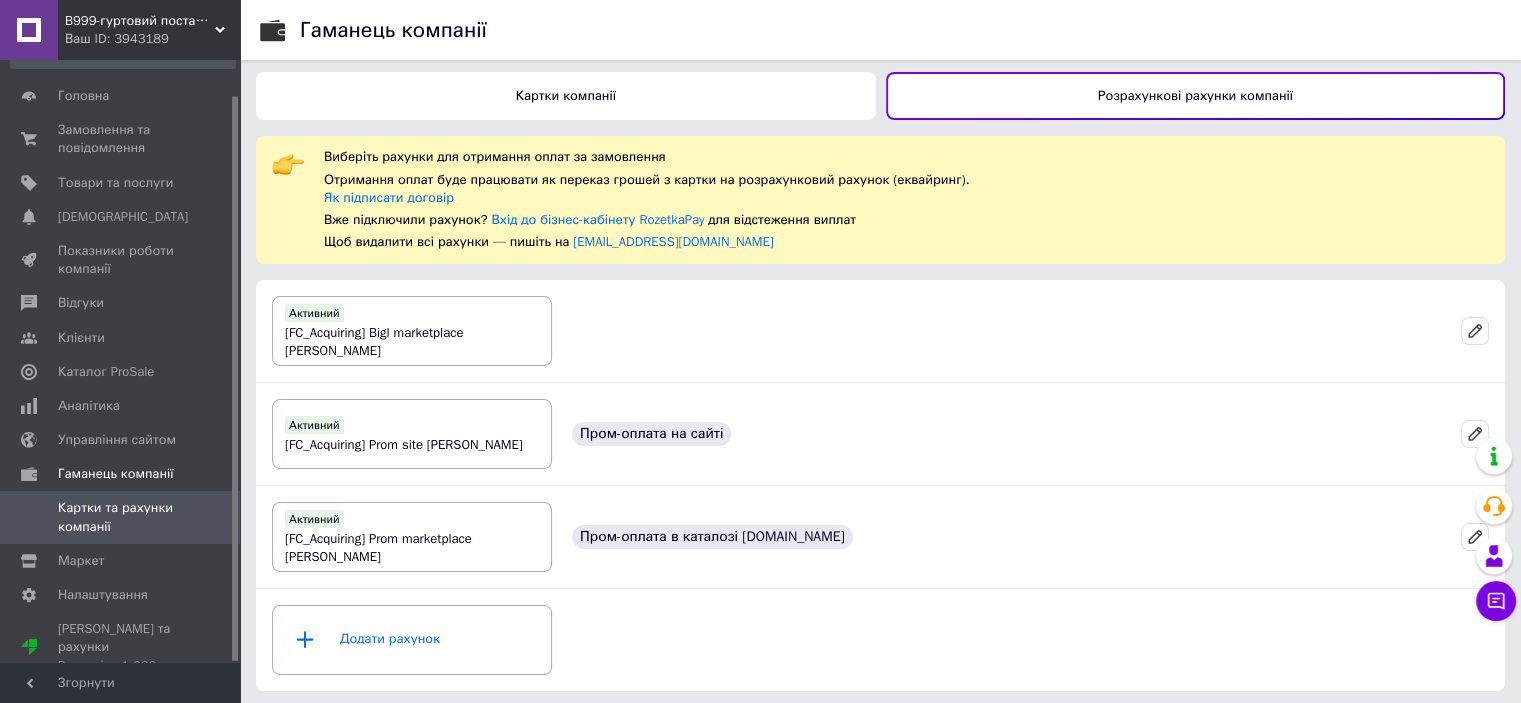 click on "Картки компанії" at bounding box center [566, 95] 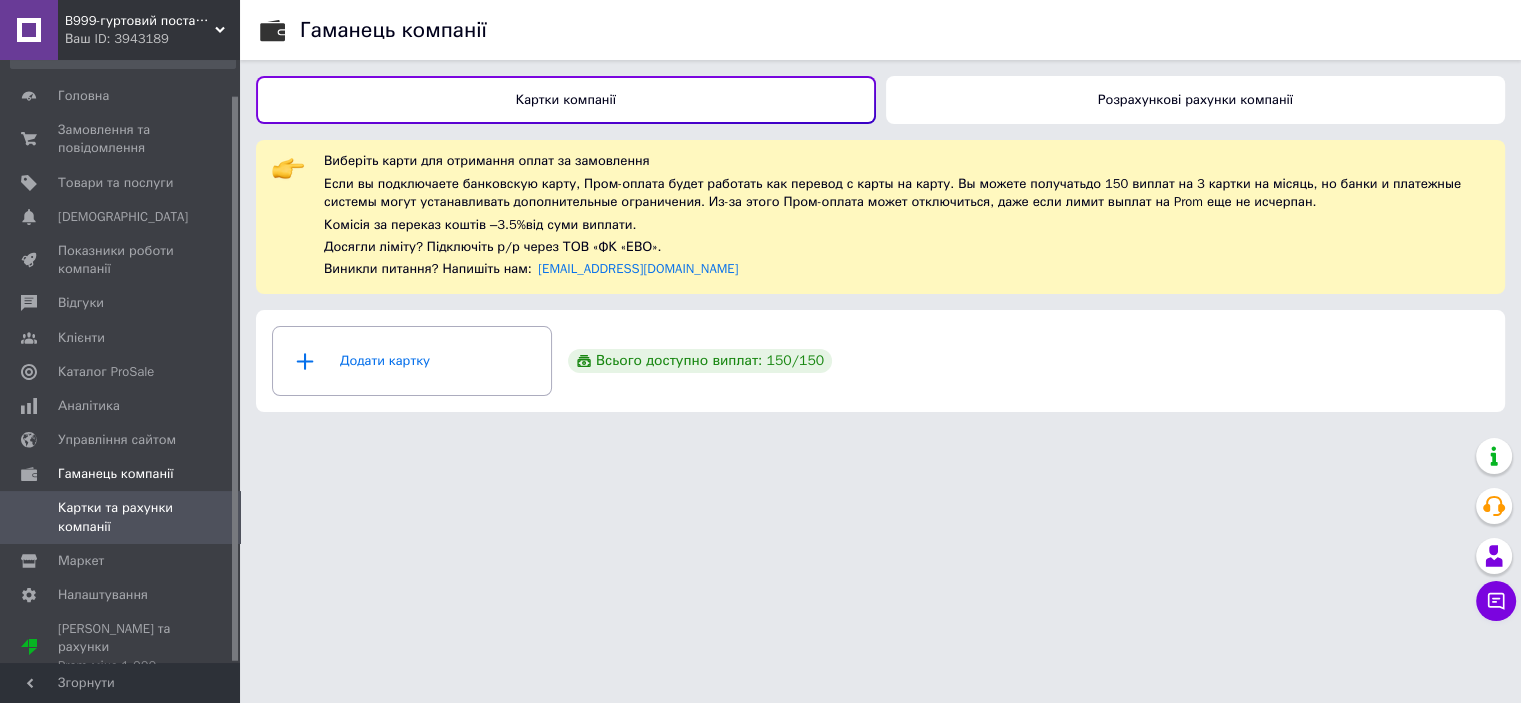 scroll, scrollTop: 0, scrollLeft: 0, axis: both 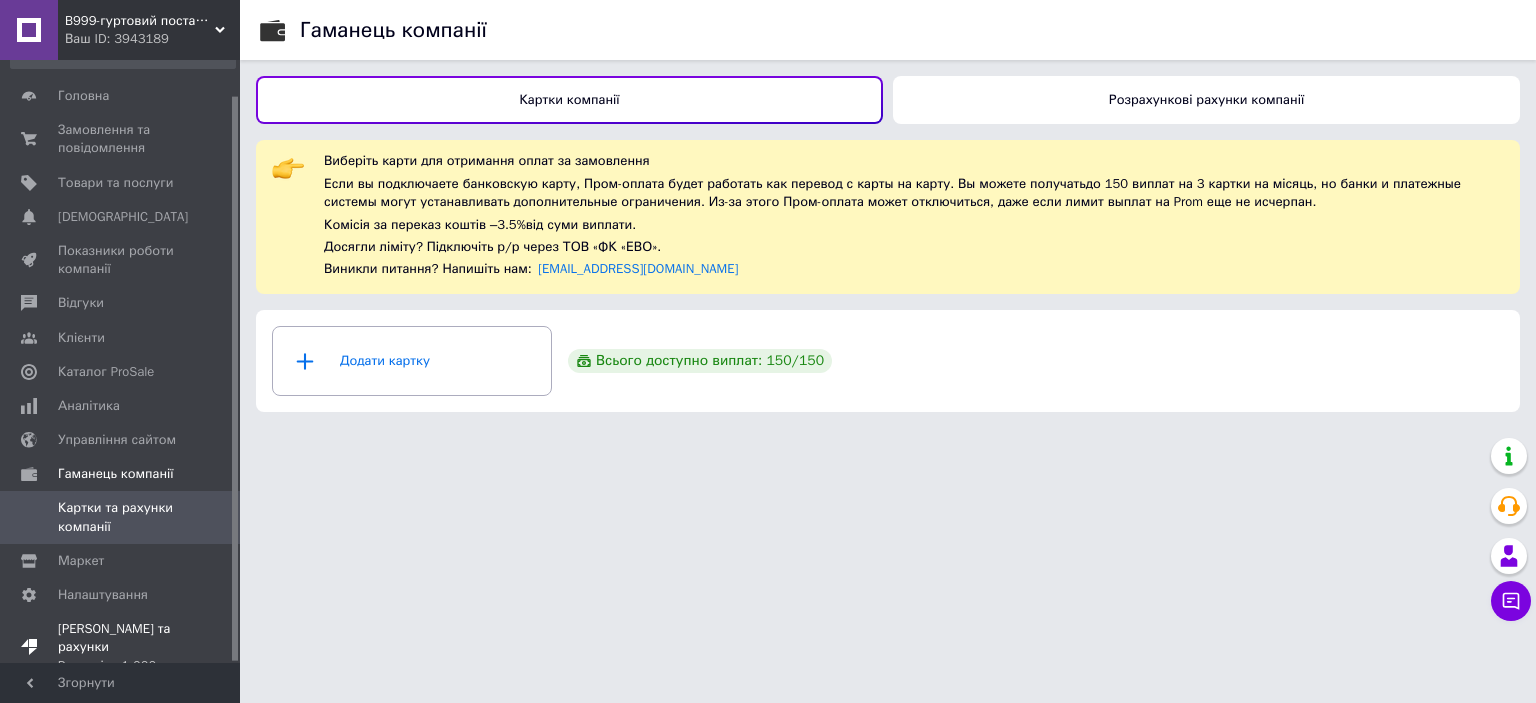 click on "[PERSON_NAME] та рахунки Prom мікс 1 000" at bounding box center [121, 647] 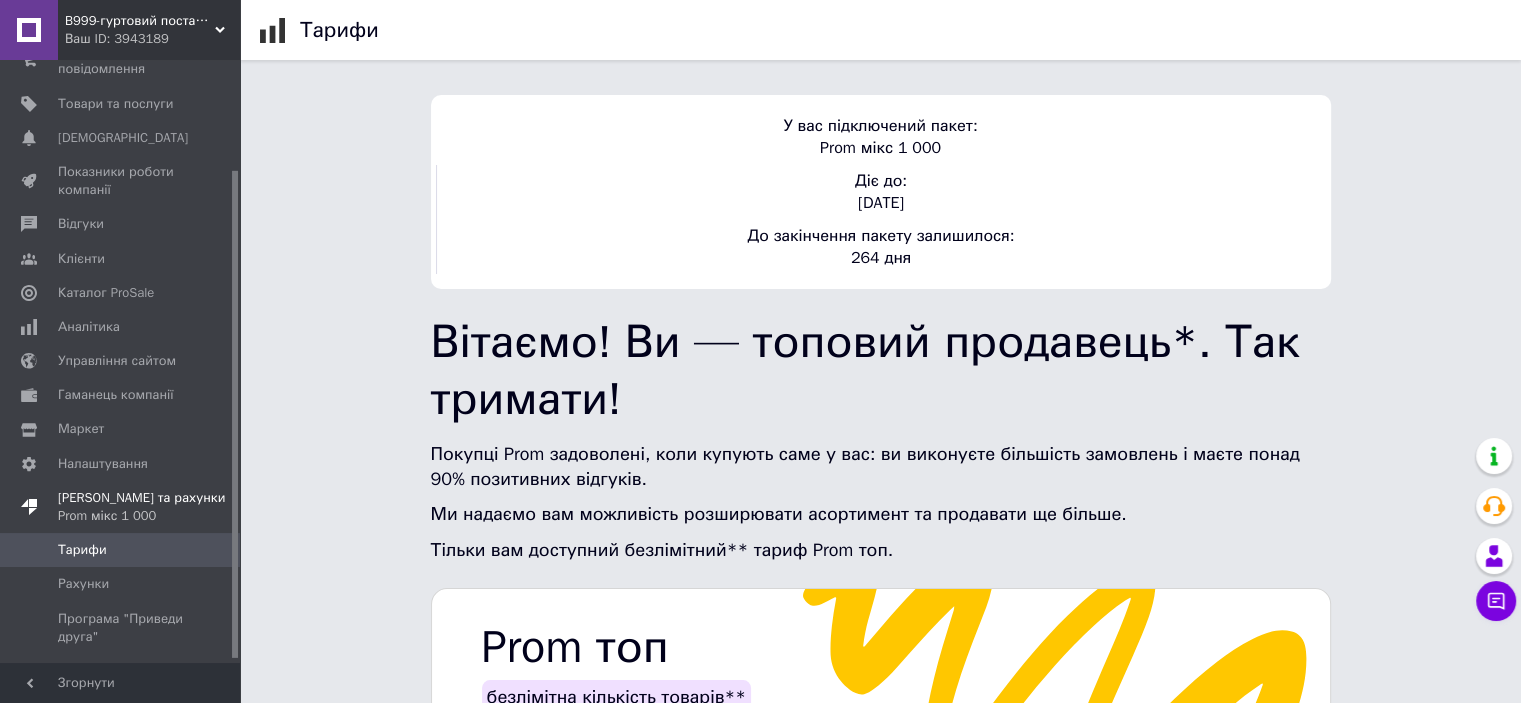 scroll, scrollTop: 140, scrollLeft: 0, axis: vertical 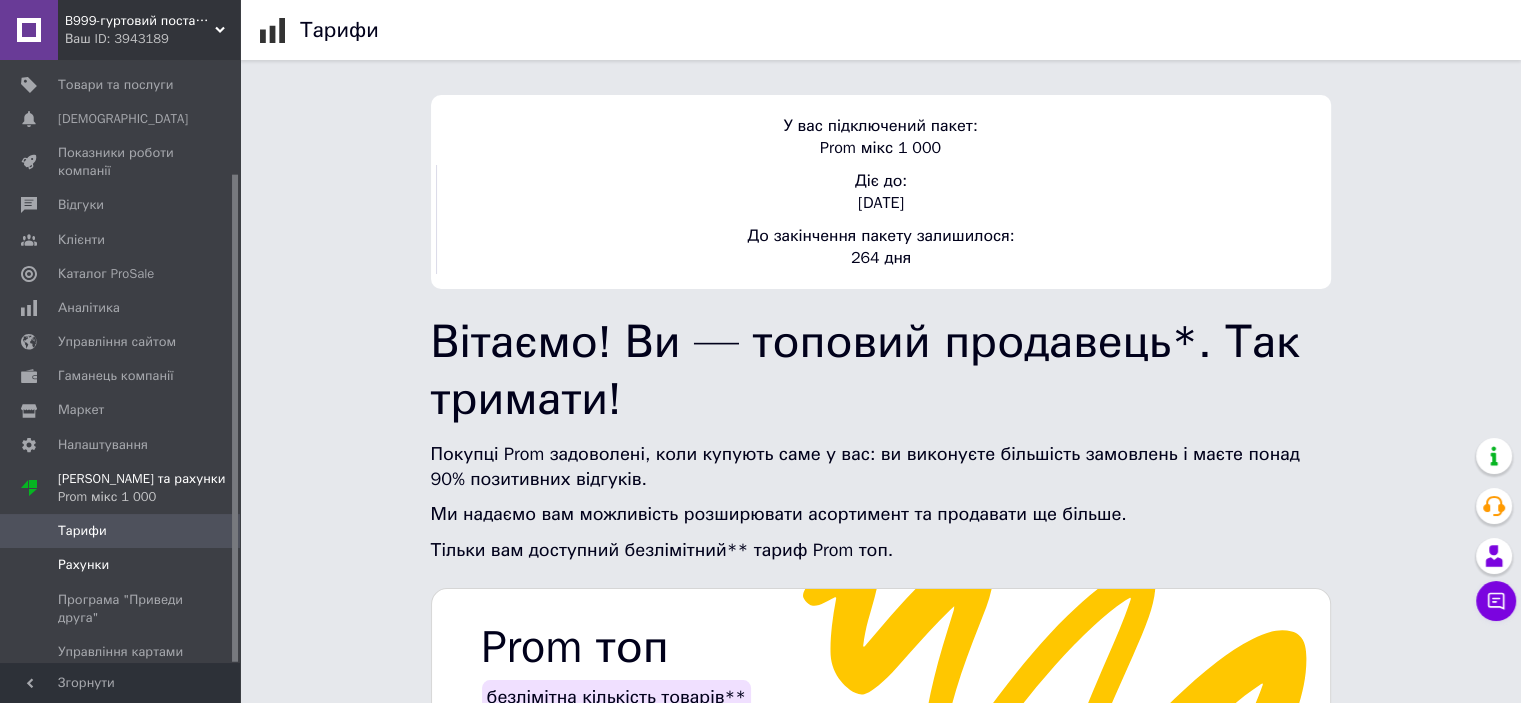 click on "Рахунки" at bounding box center [83, 565] 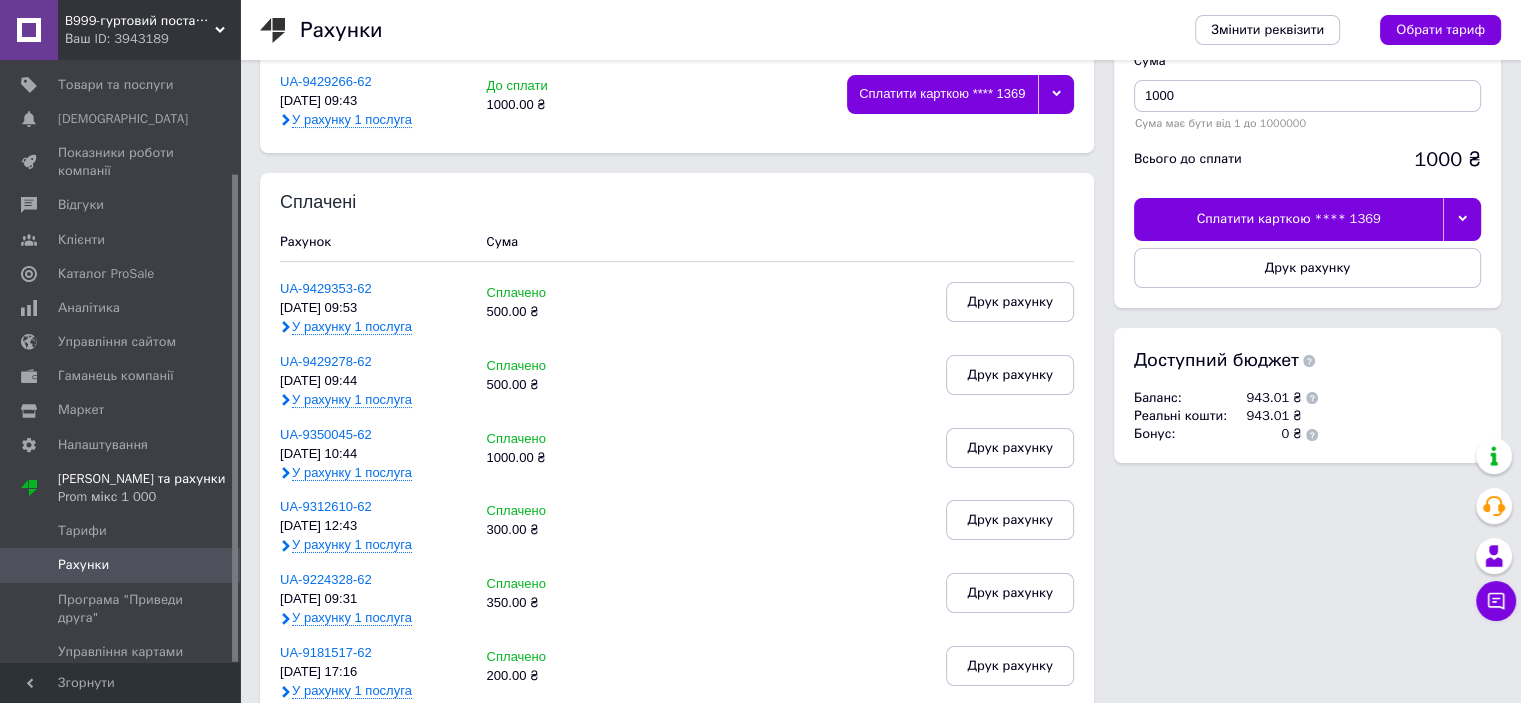 scroll, scrollTop: 200, scrollLeft: 0, axis: vertical 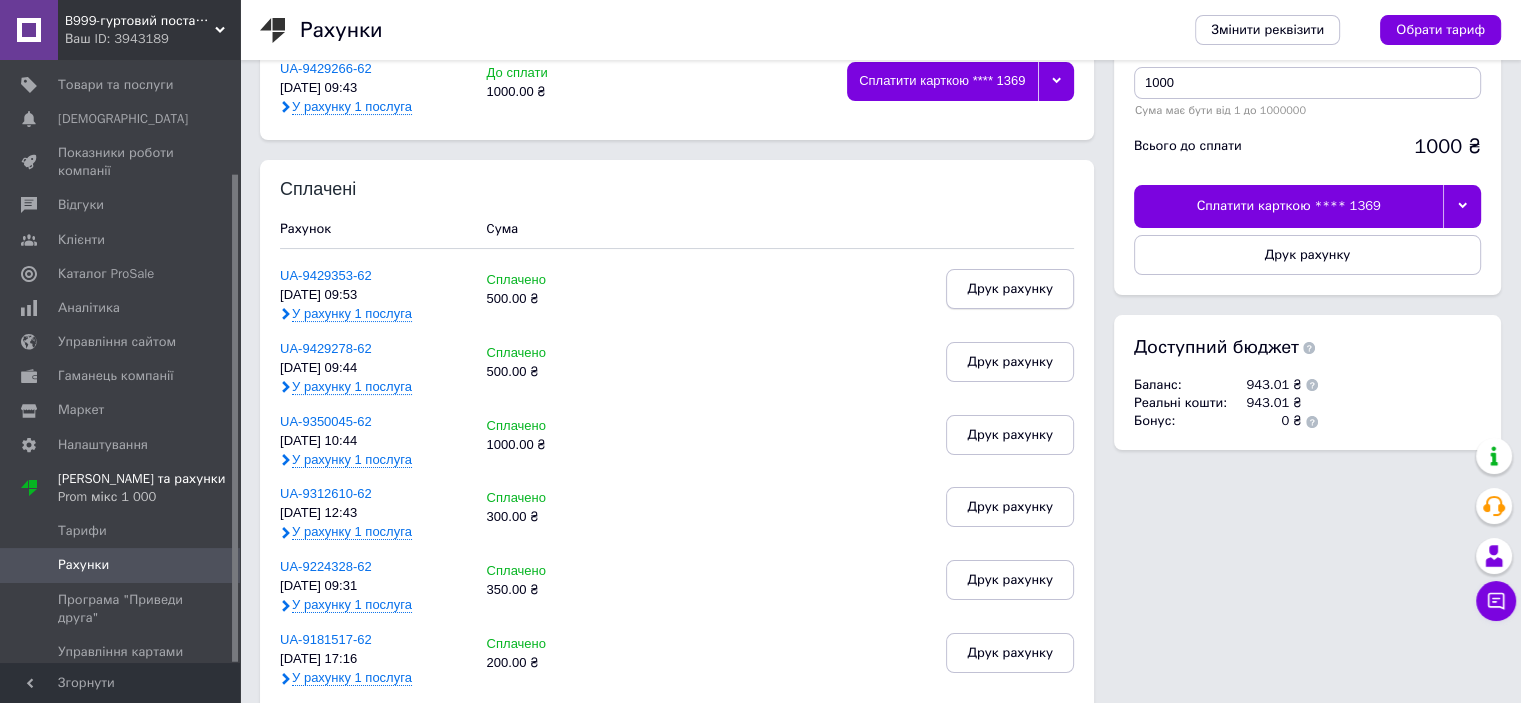 click on "Друк рахунку" at bounding box center [1010, 289] 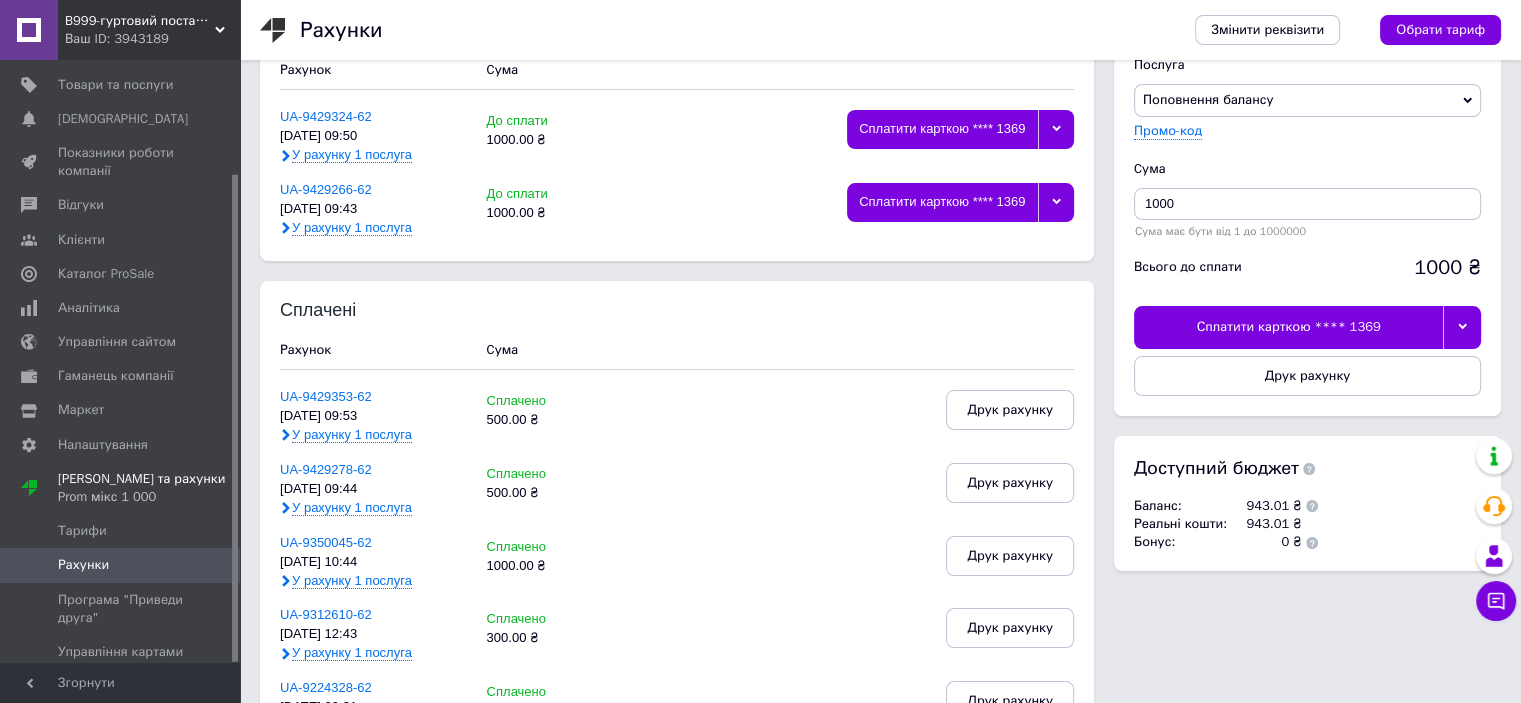 scroll, scrollTop: 0, scrollLeft: 0, axis: both 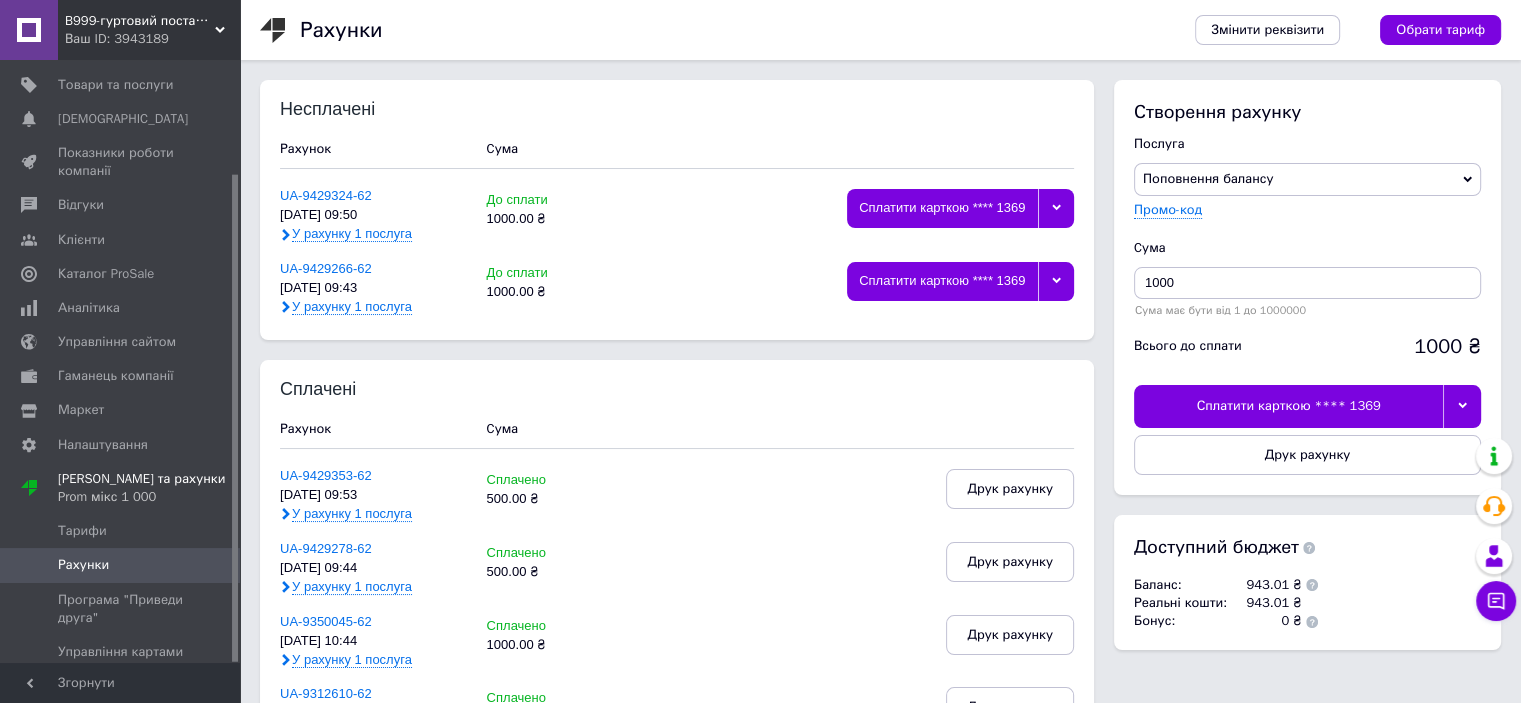 click 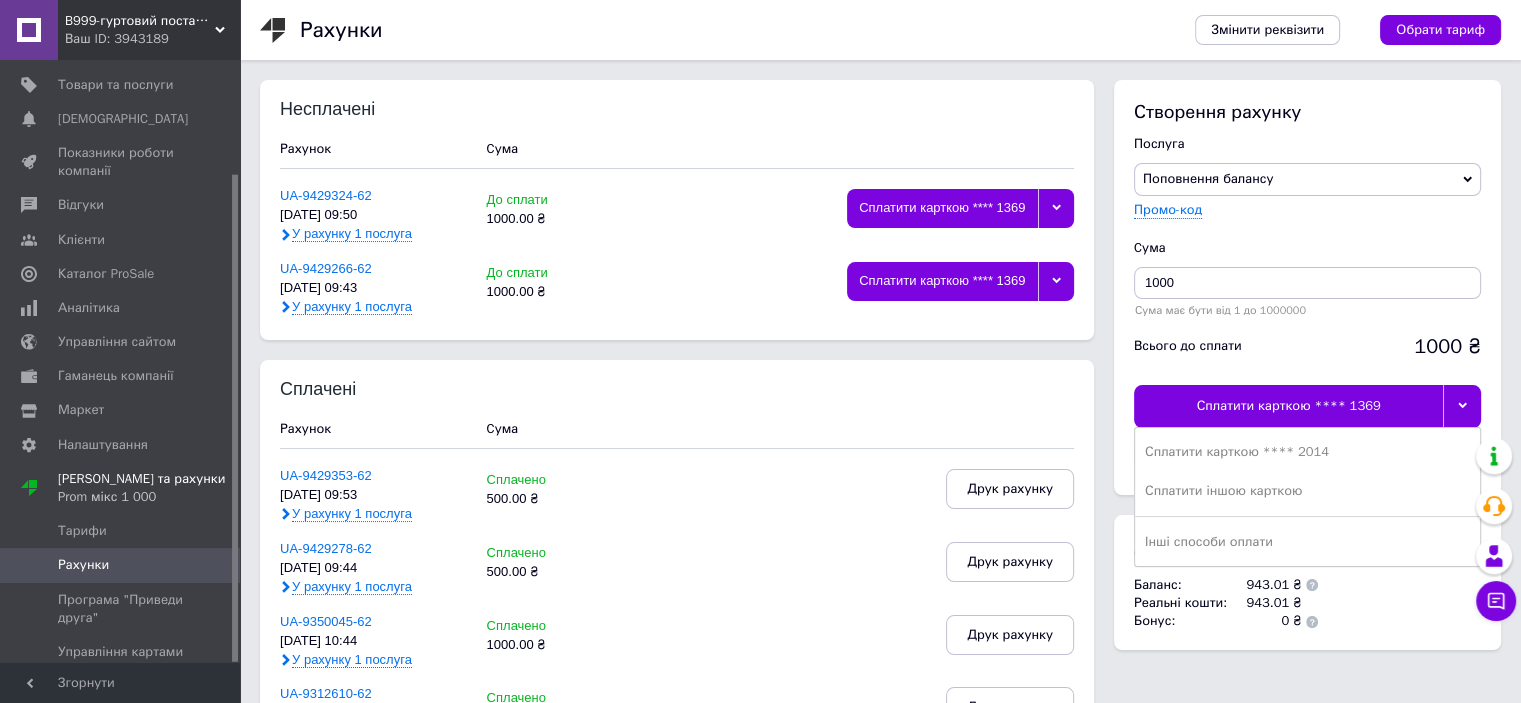 click 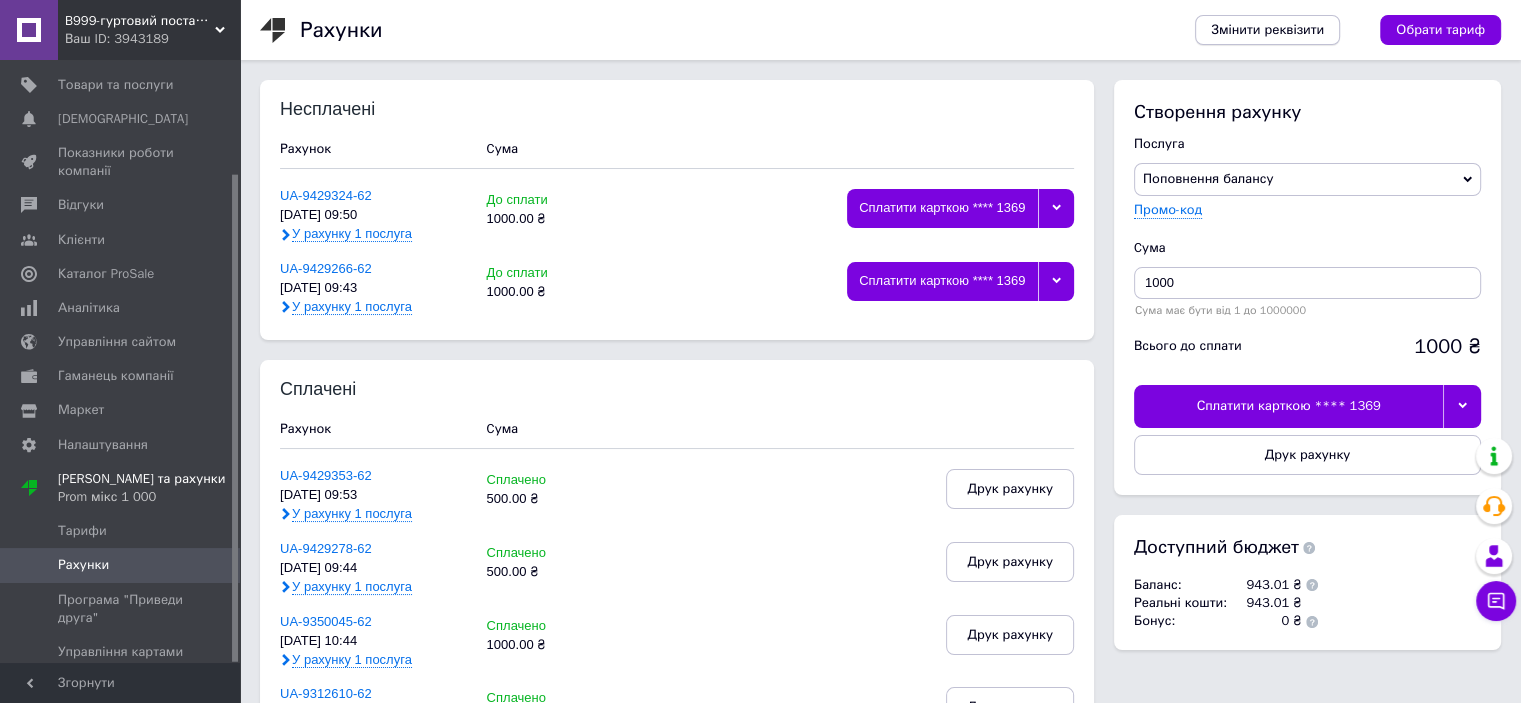 click on "Змінити реквізити" at bounding box center (1267, 30) 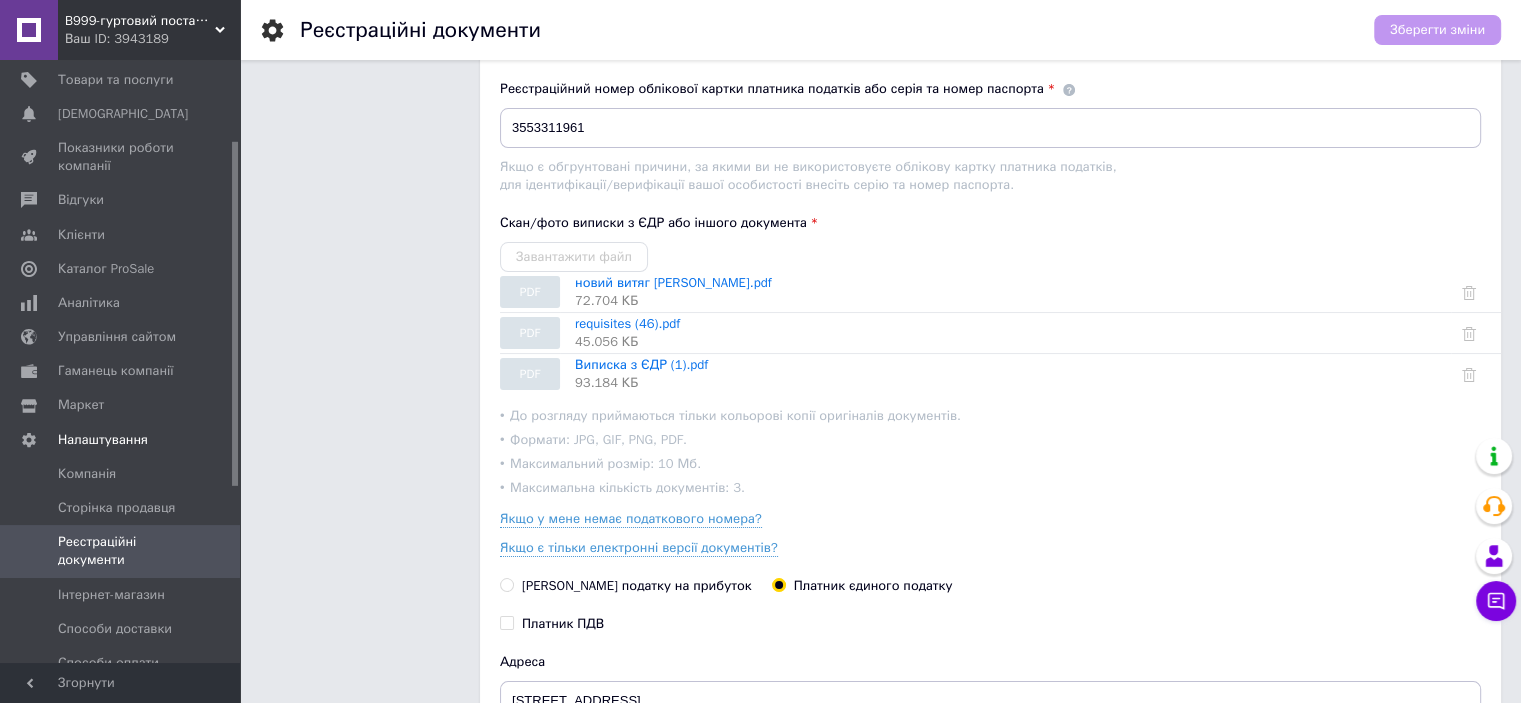 scroll, scrollTop: 0, scrollLeft: 0, axis: both 